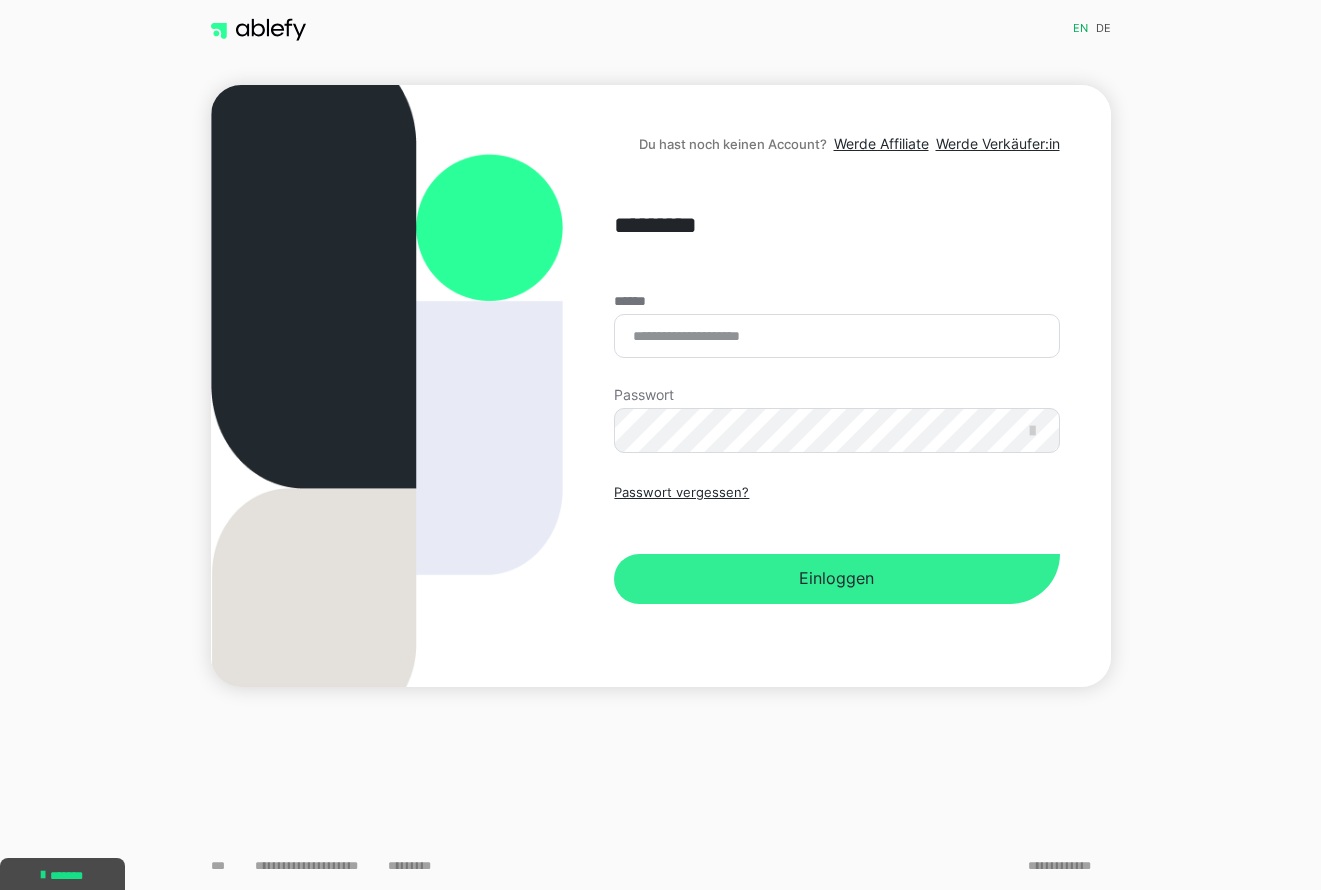 scroll, scrollTop: 0, scrollLeft: 0, axis: both 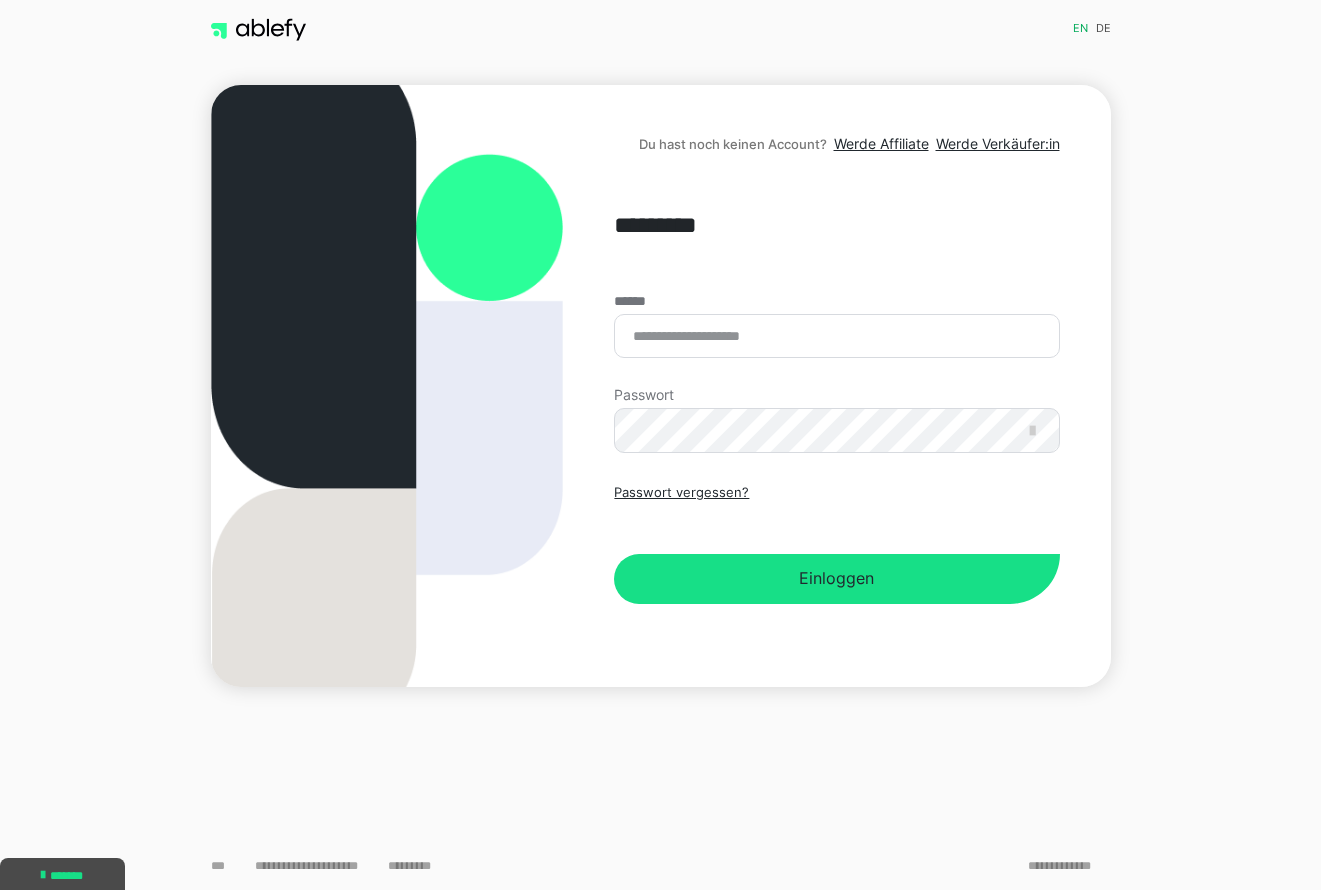 click on "Du hast noch keinen Account? Werde Affiliate Werde Verkäufer:in ********* ****** Passwort Passwort vergessen? Einloggen" at bounding box center [836, 386] 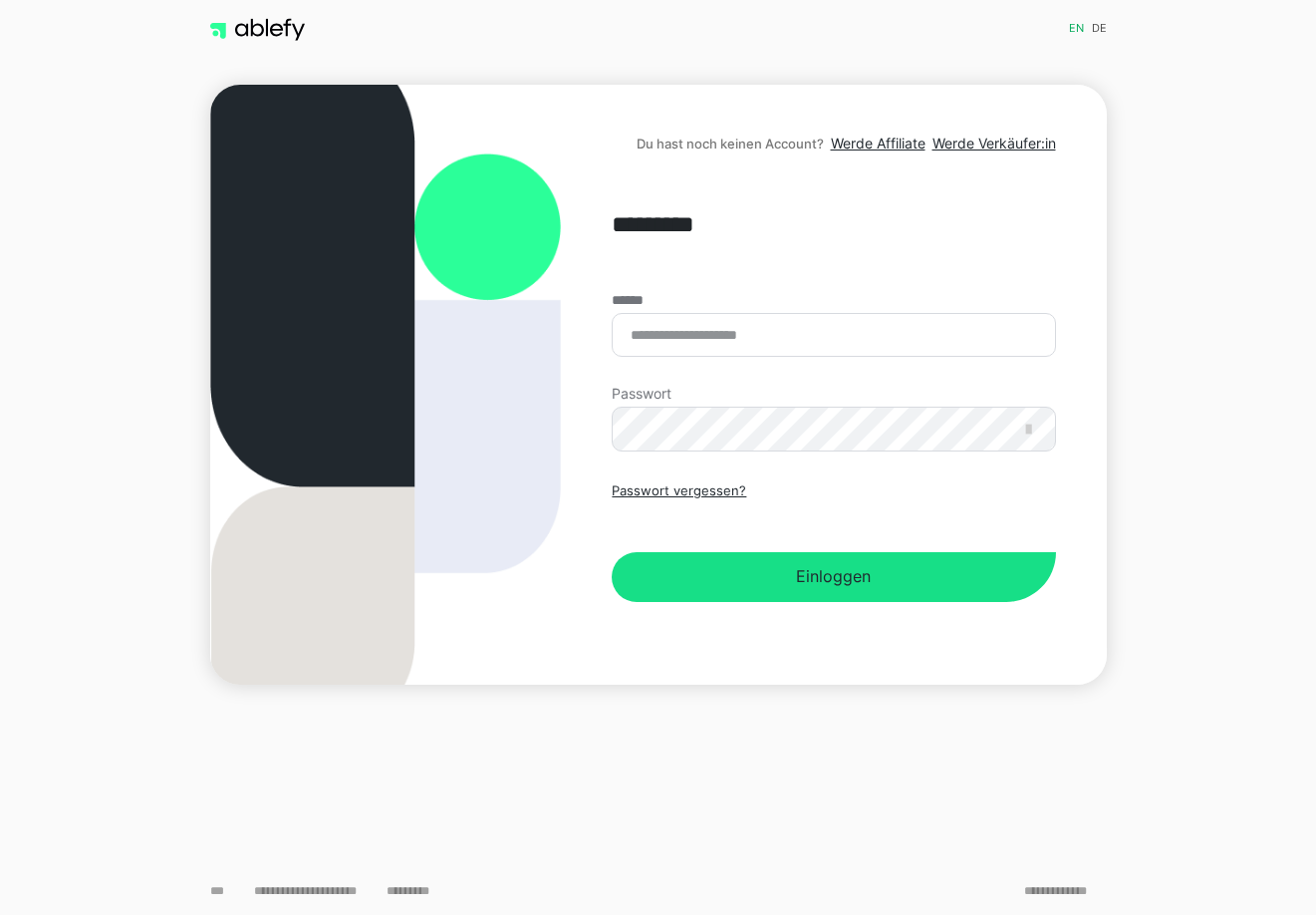 scroll, scrollTop: 0, scrollLeft: 0, axis: both 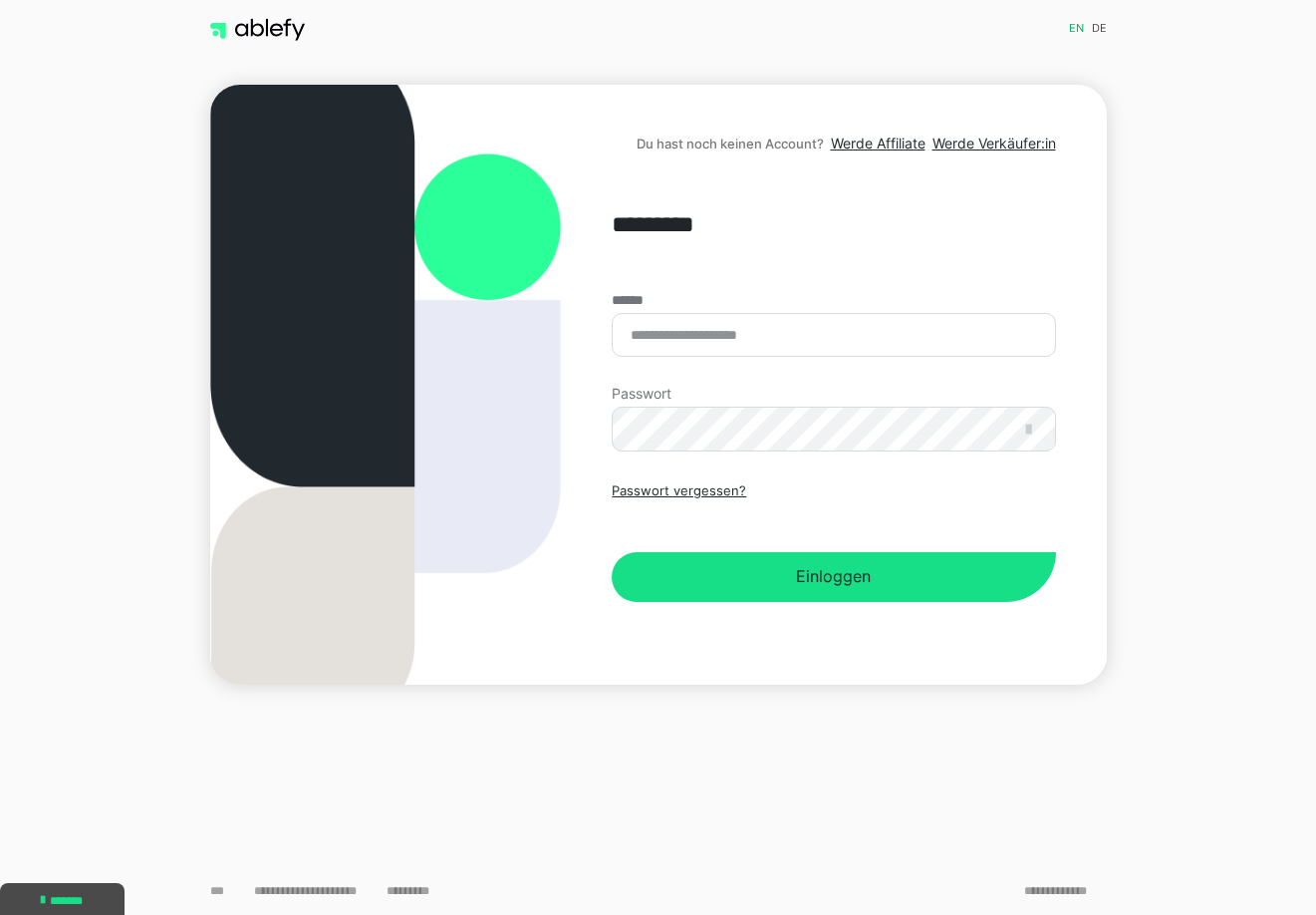 click on "Einloggen" at bounding box center (833, 577) 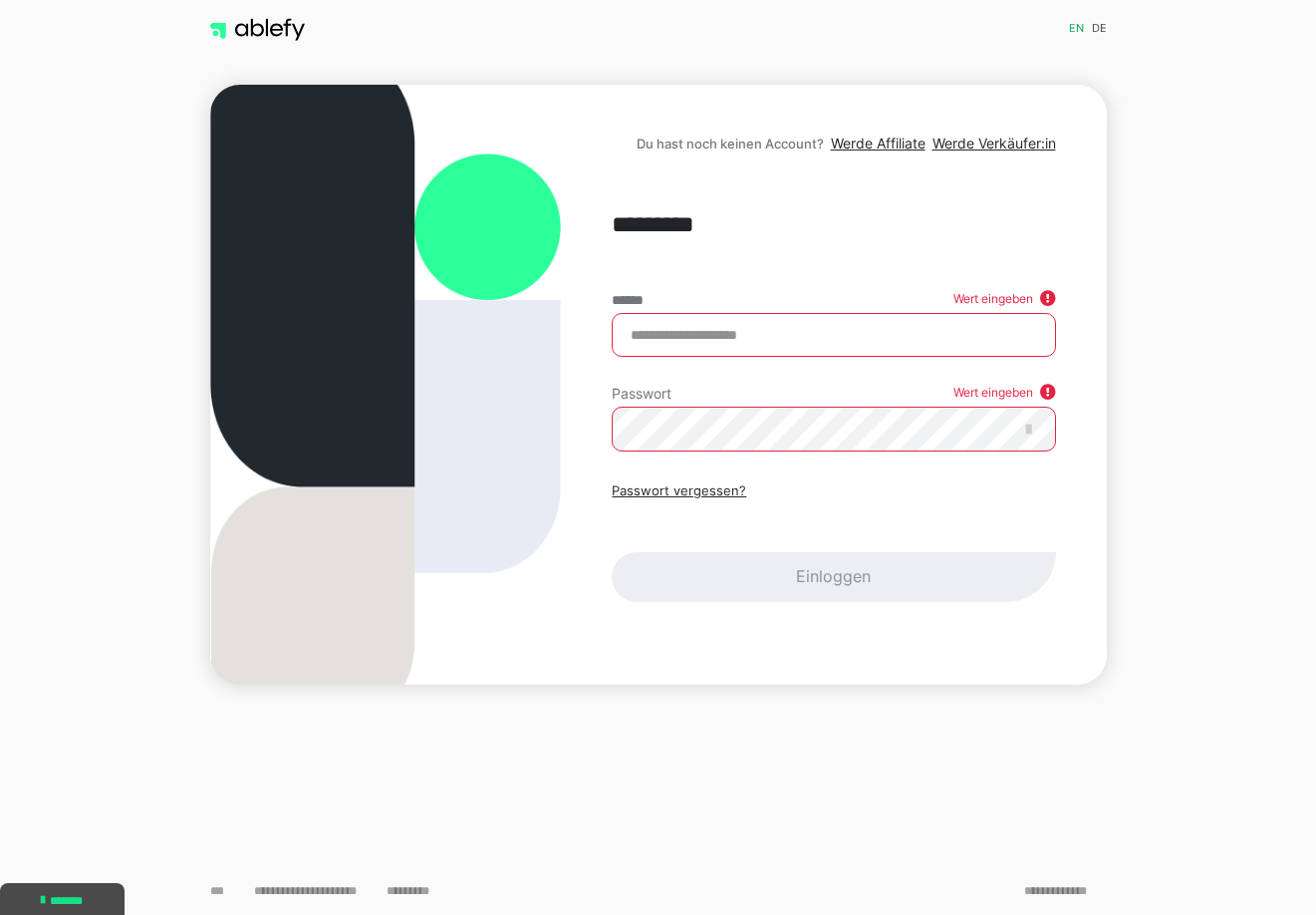 click at bounding box center (386, 385) 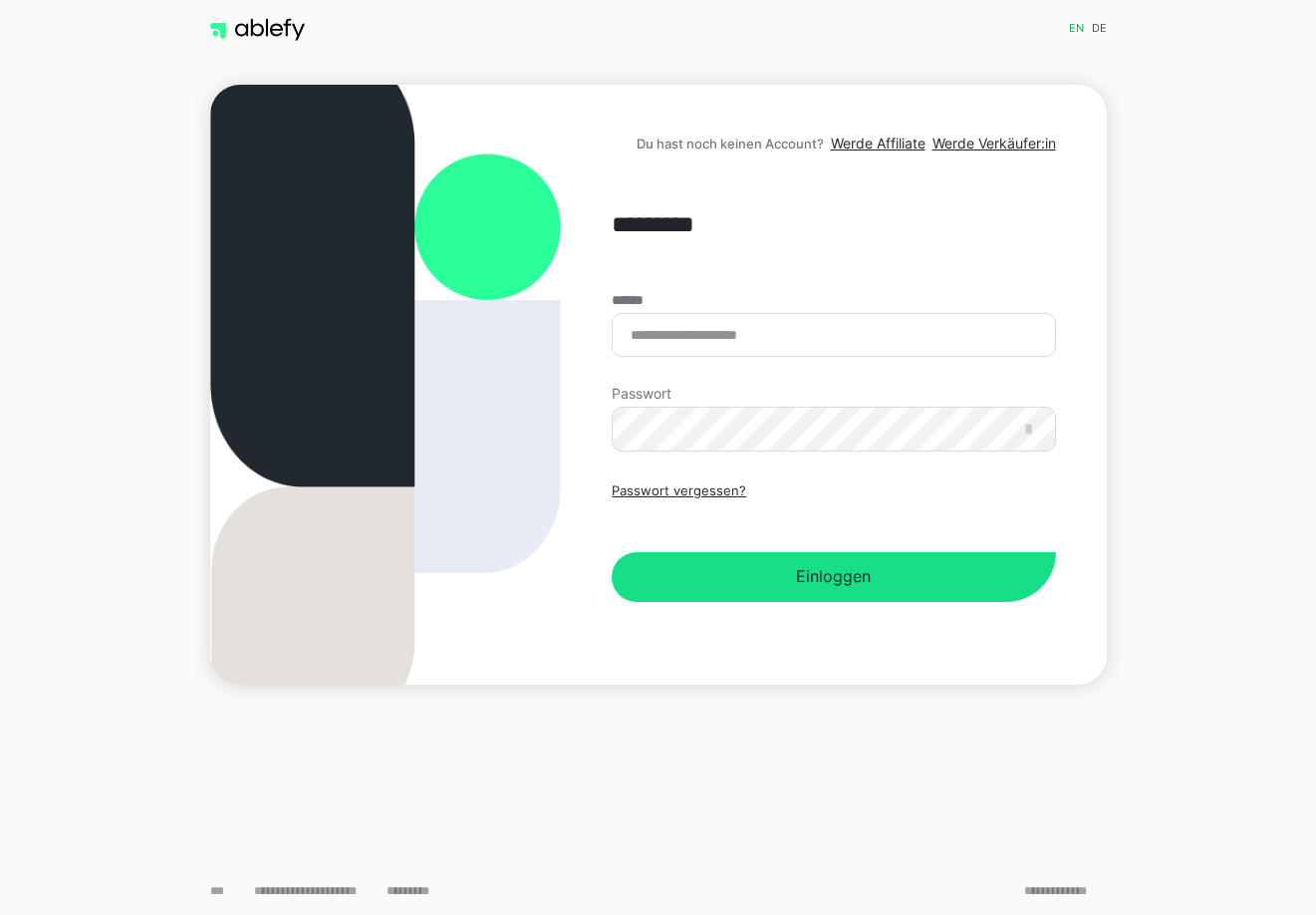 scroll, scrollTop: 0, scrollLeft: 0, axis: both 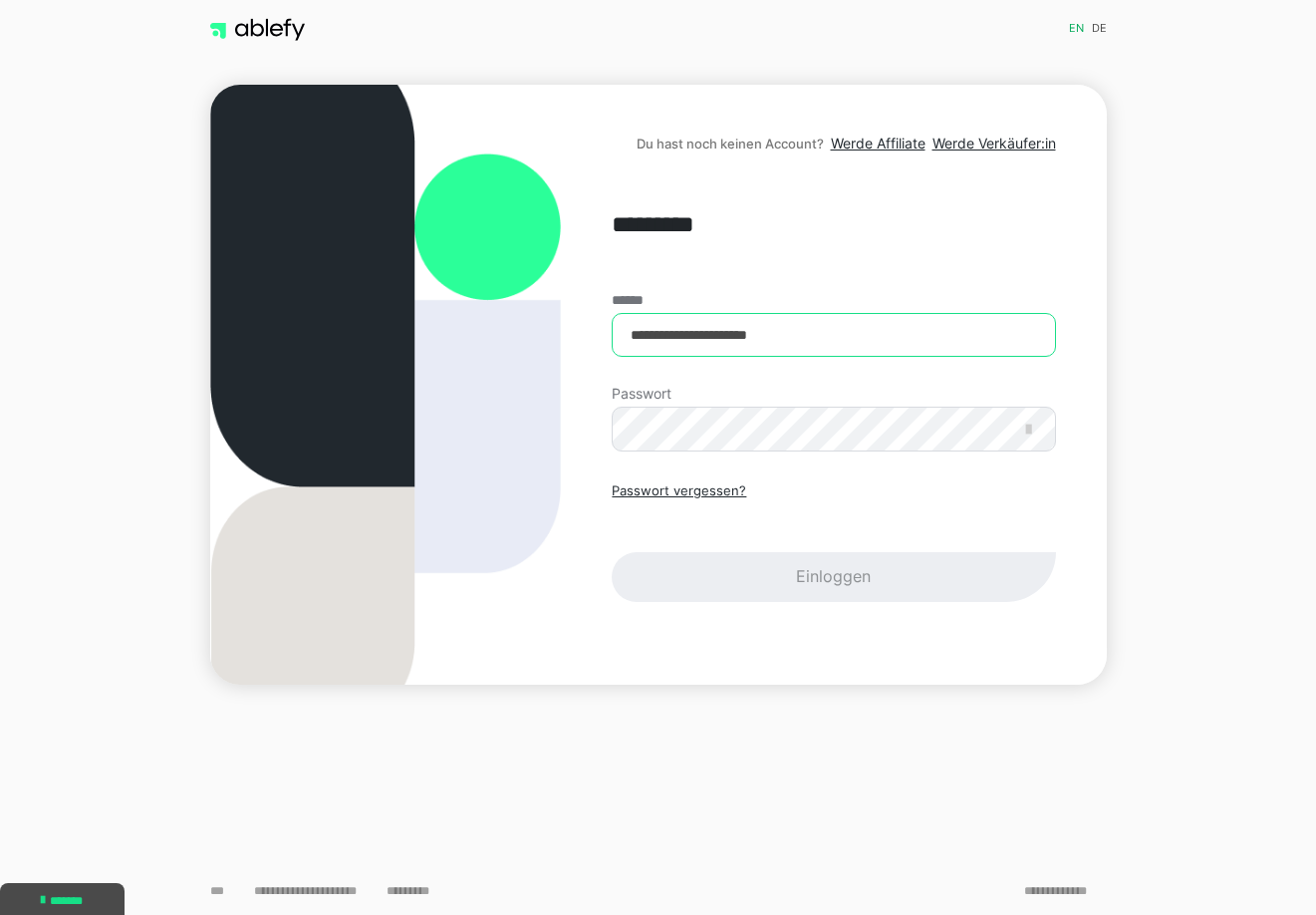 type on "**********" 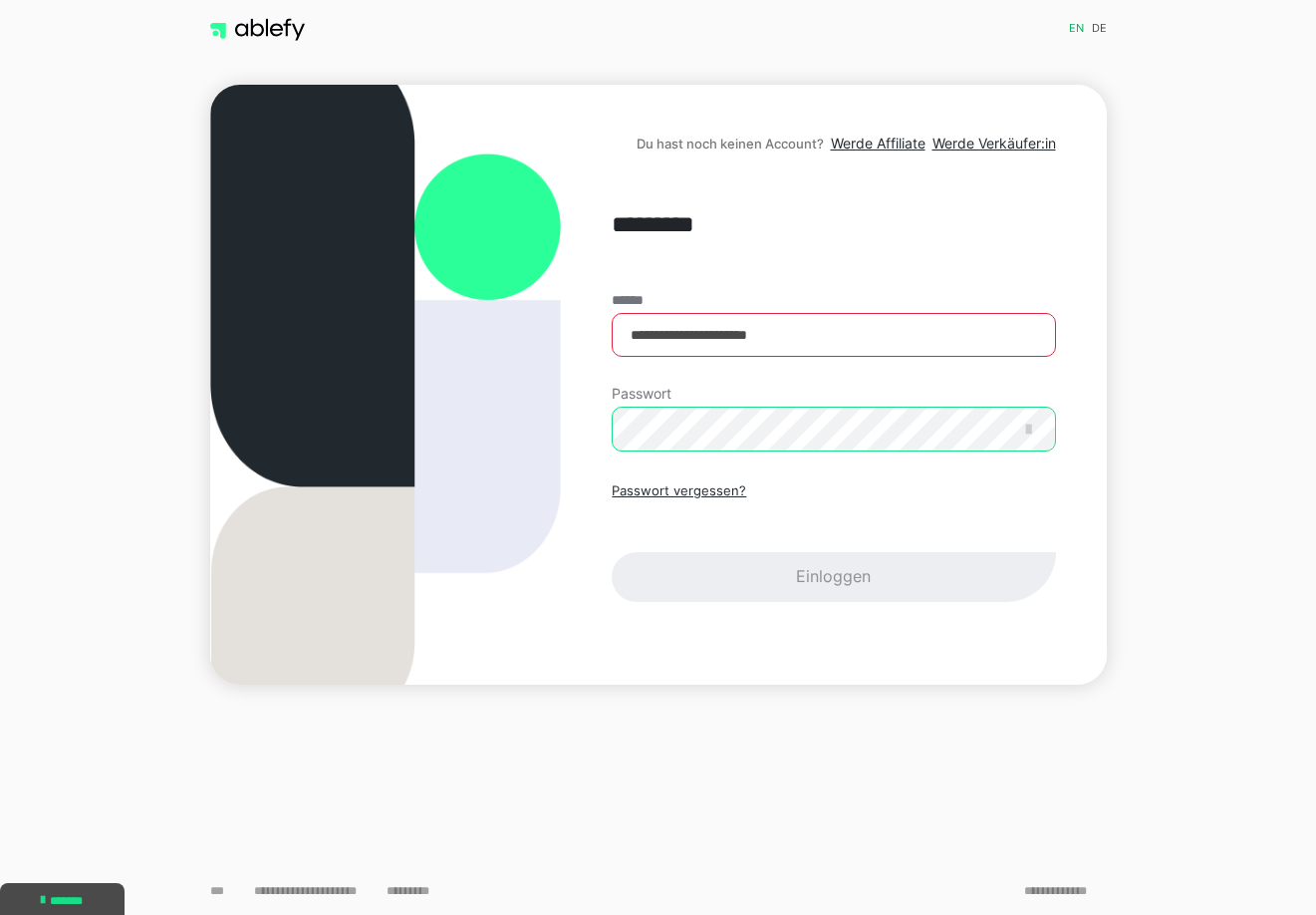 scroll, scrollTop: 0, scrollLeft: 0, axis: both 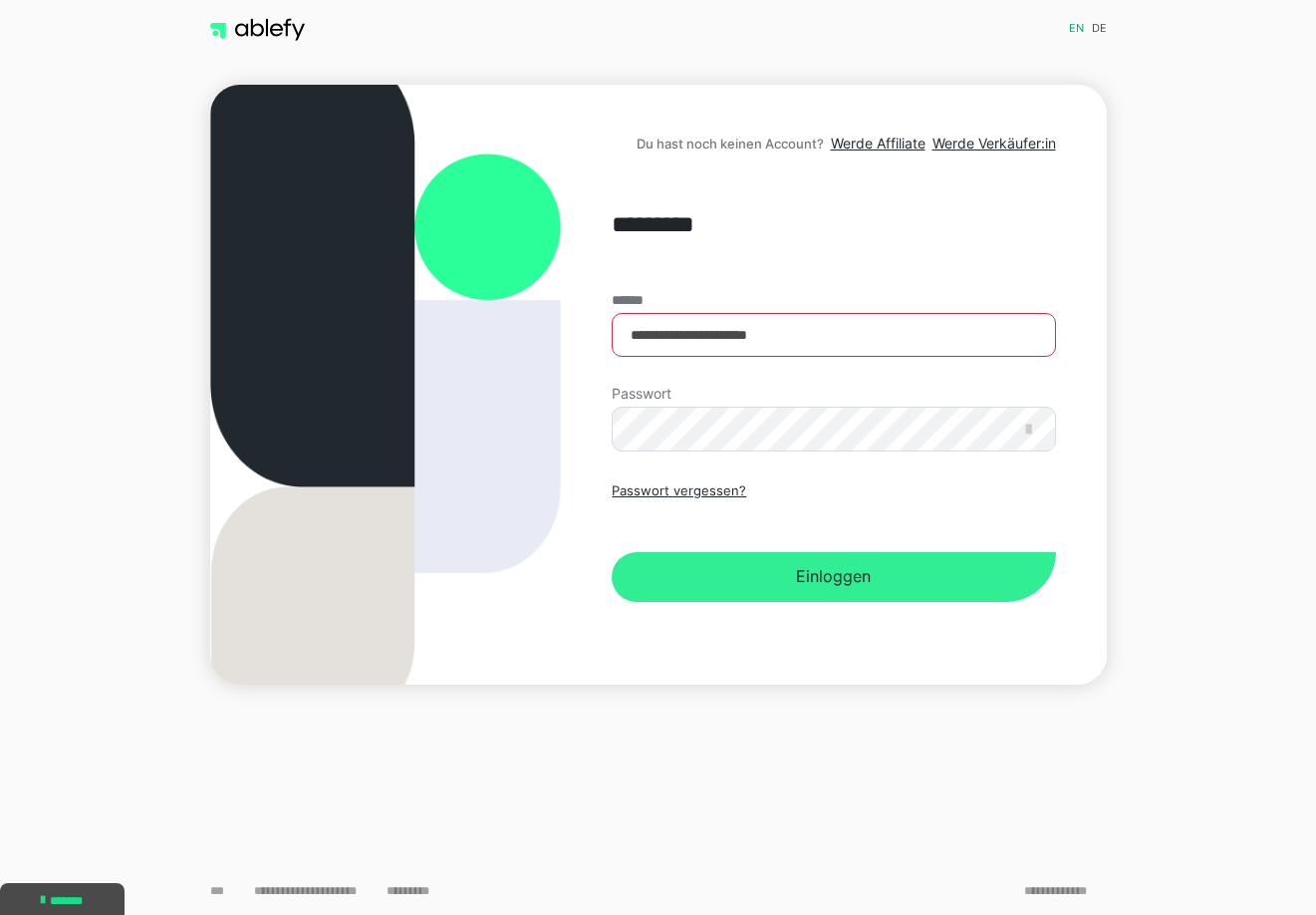 click on "Einloggen" at bounding box center [833, 577] 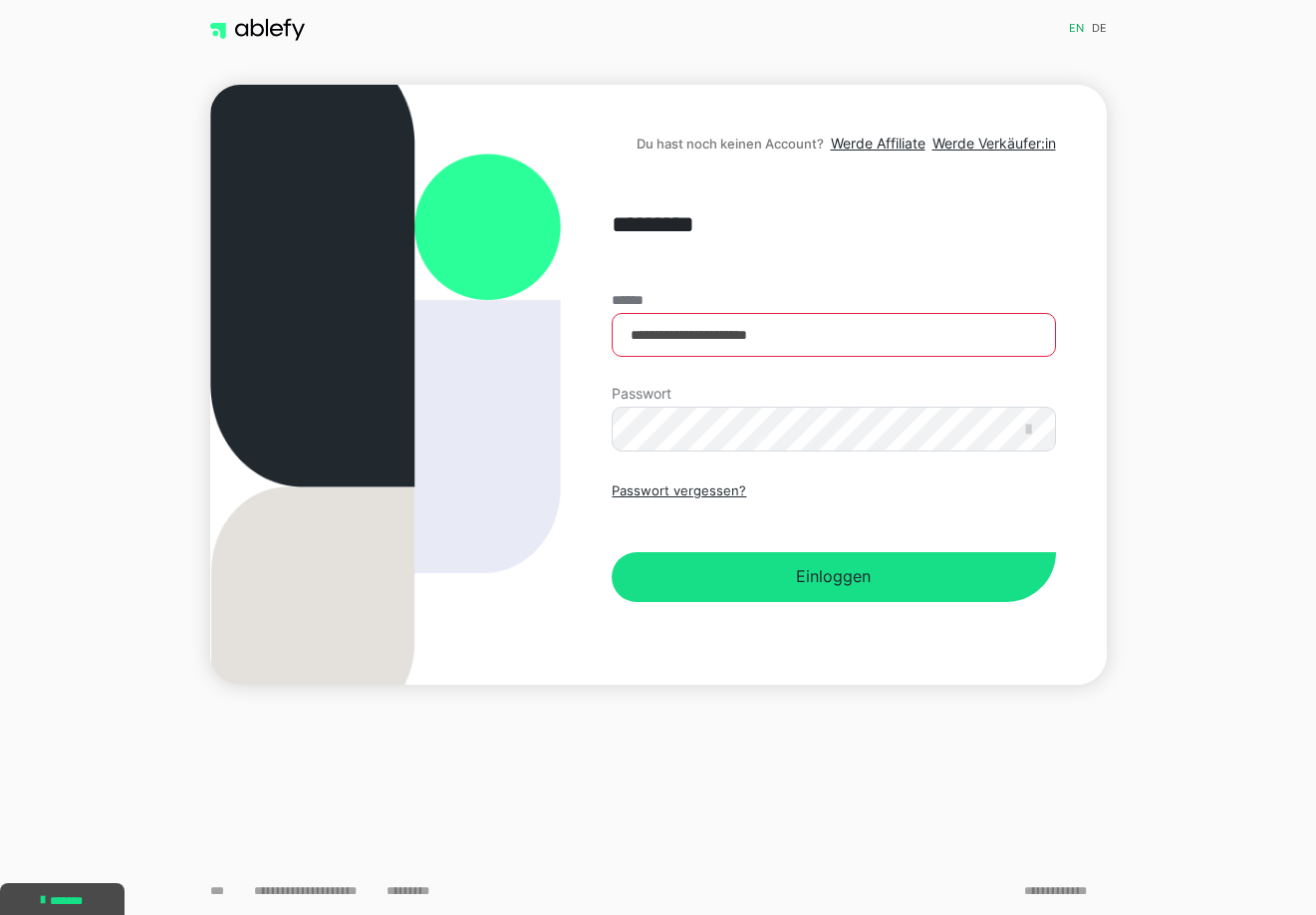 scroll, scrollTop: 0, scrollLeft: 3, axis: horizontal 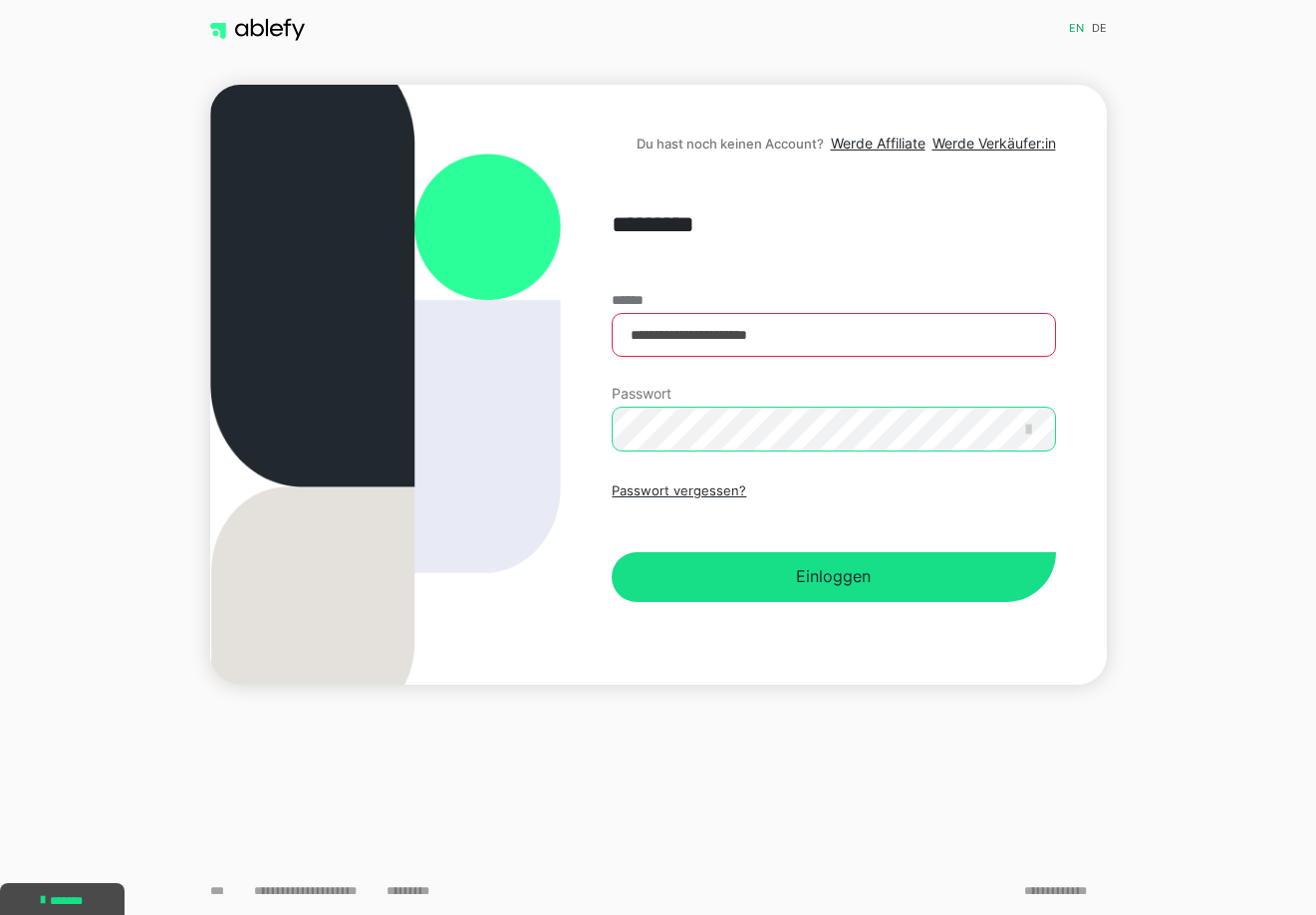click on "Einloggen" at bounding box center (833, 577) 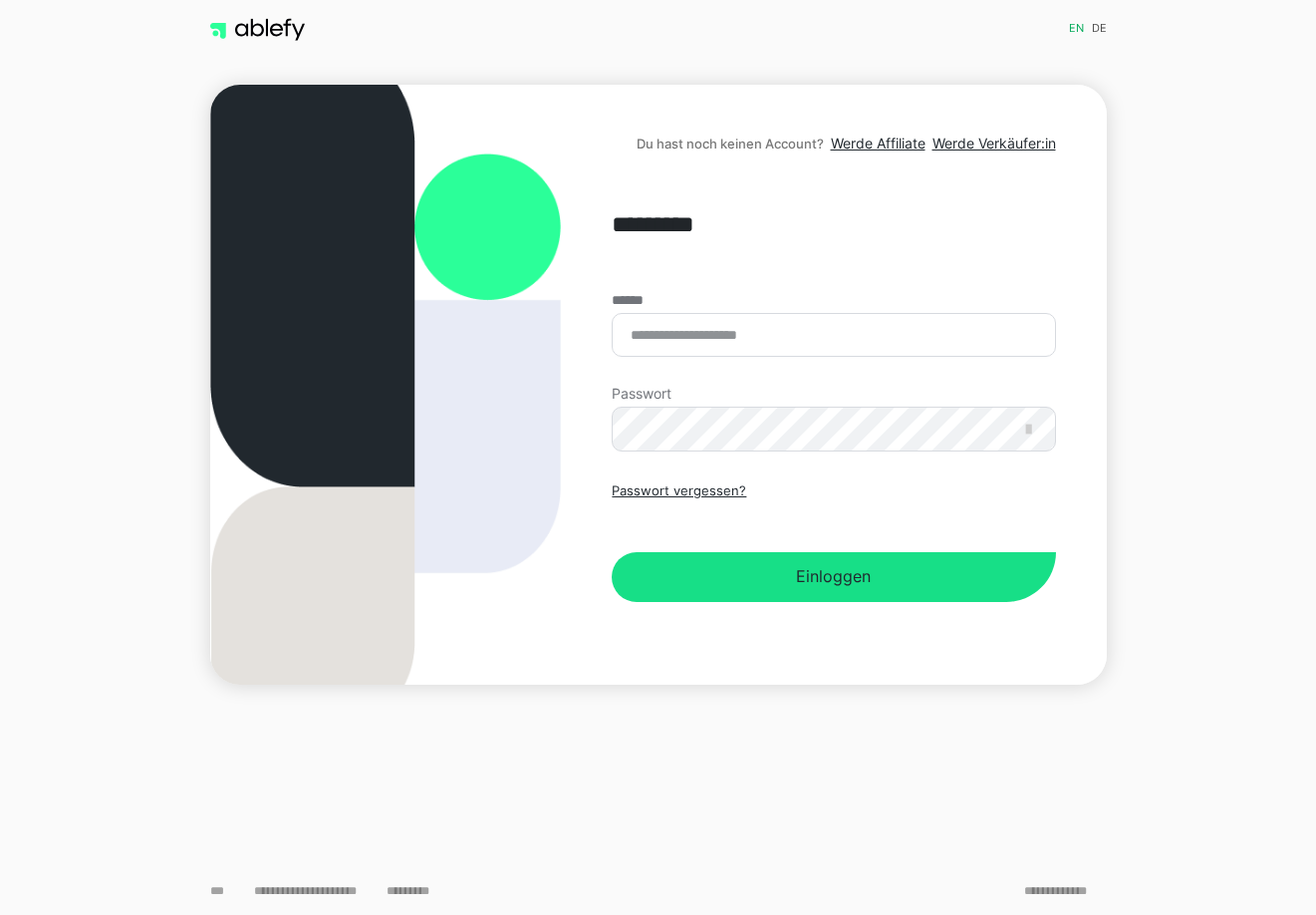 scroll, scrollTop: 0, scrollLeft: 0, axis: both 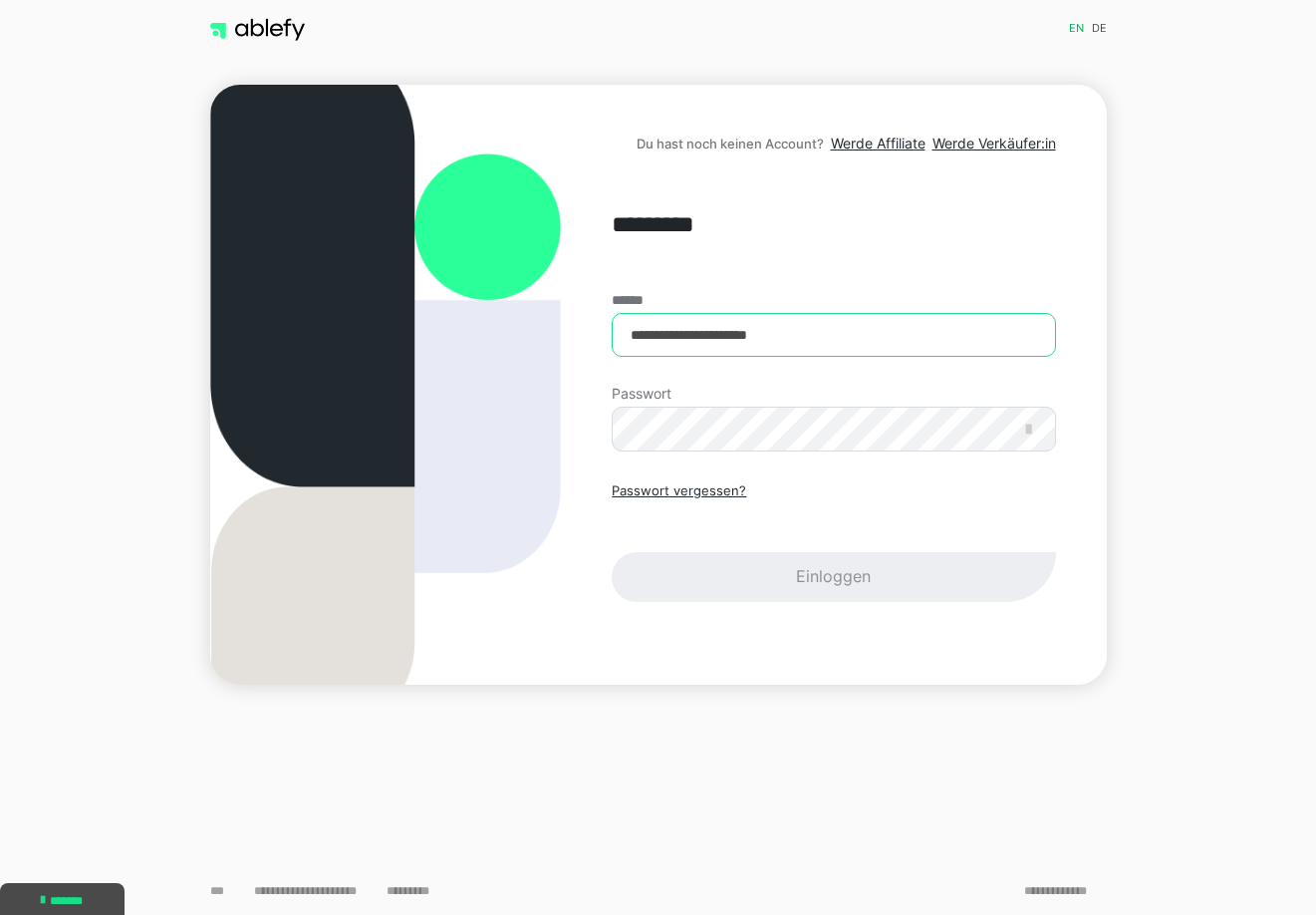 type on "**********" 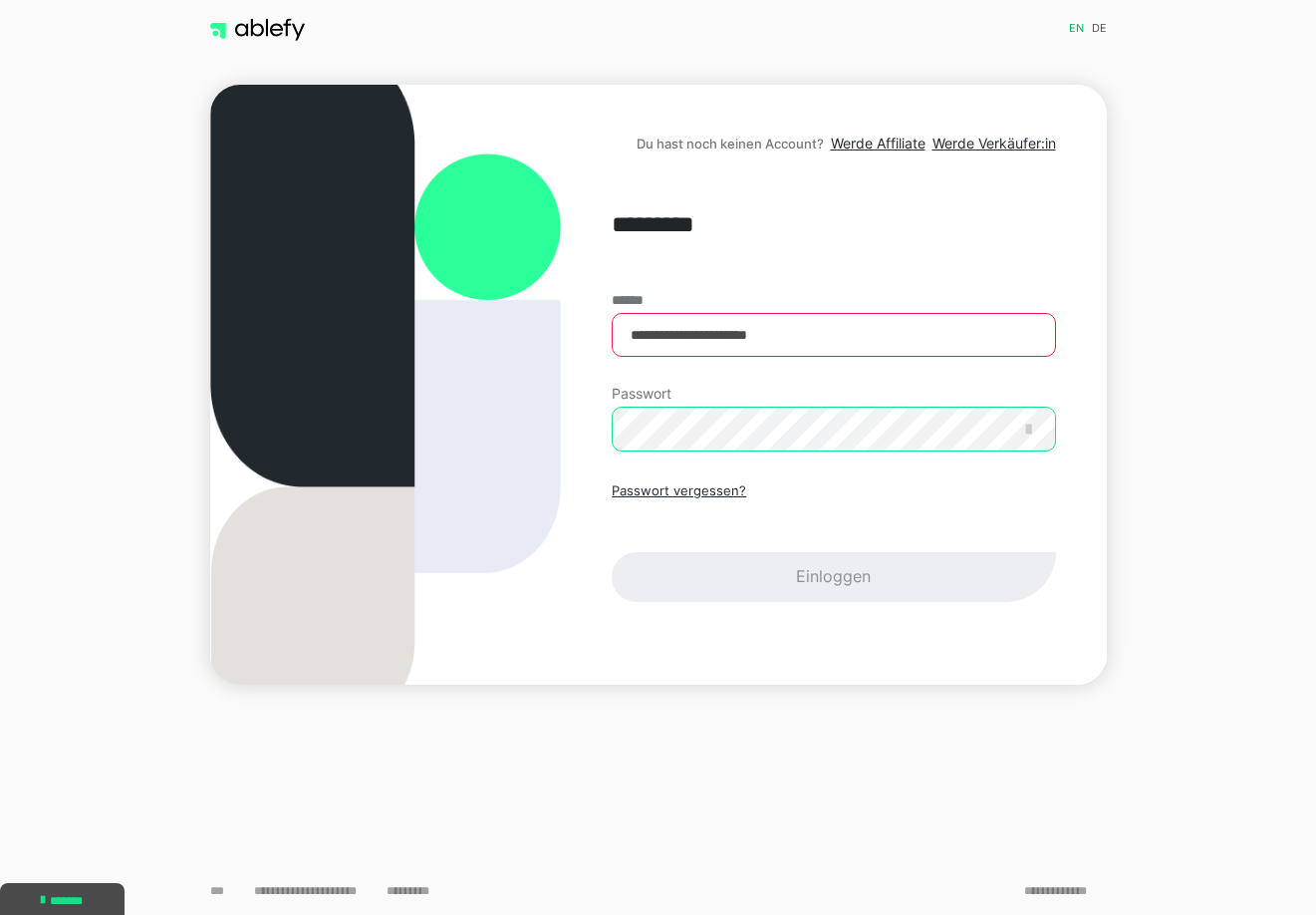 scroll, scrollTop: 0, scrollLeft: 0, axis: both 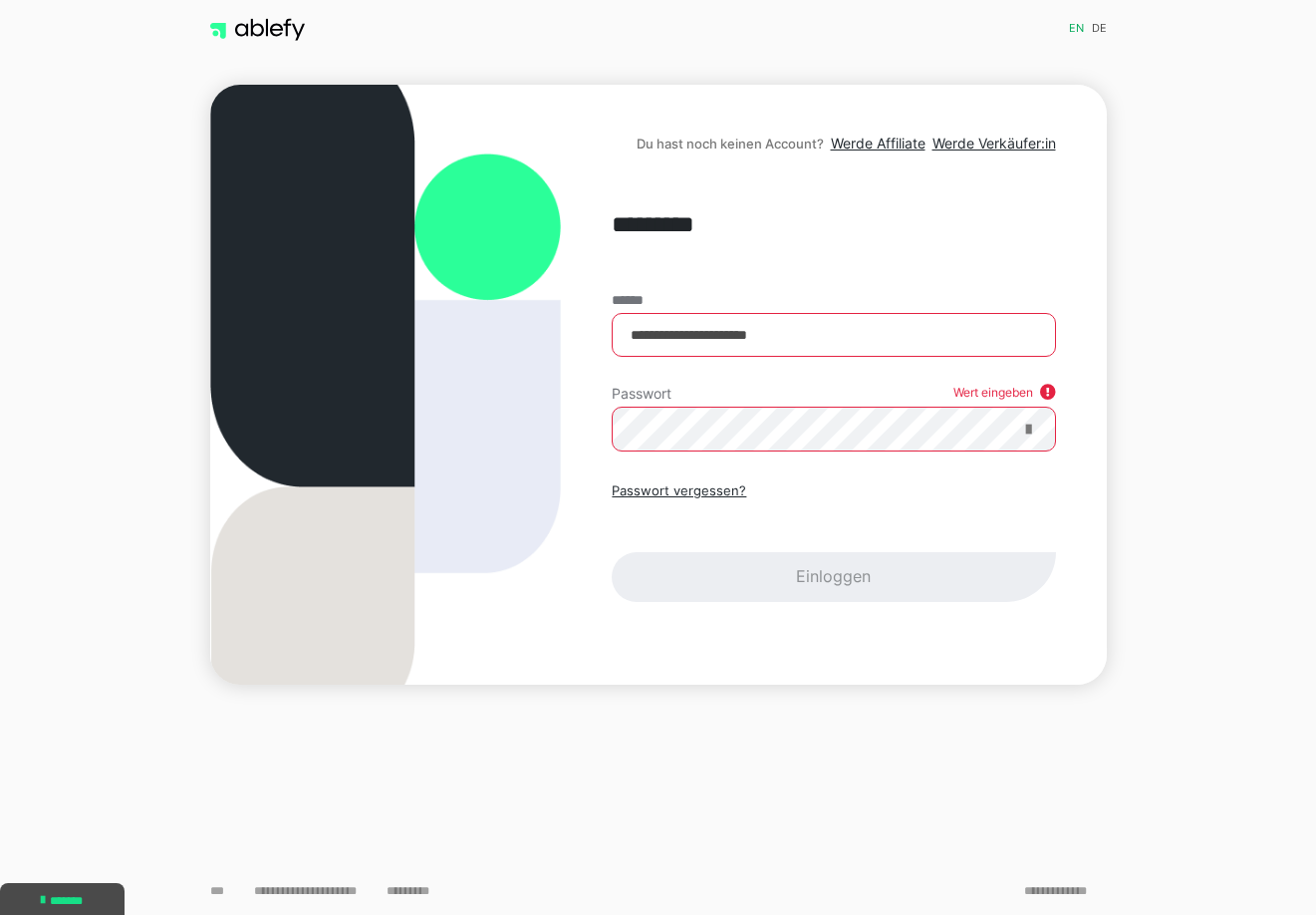 click at bounding box center (1028, 430) 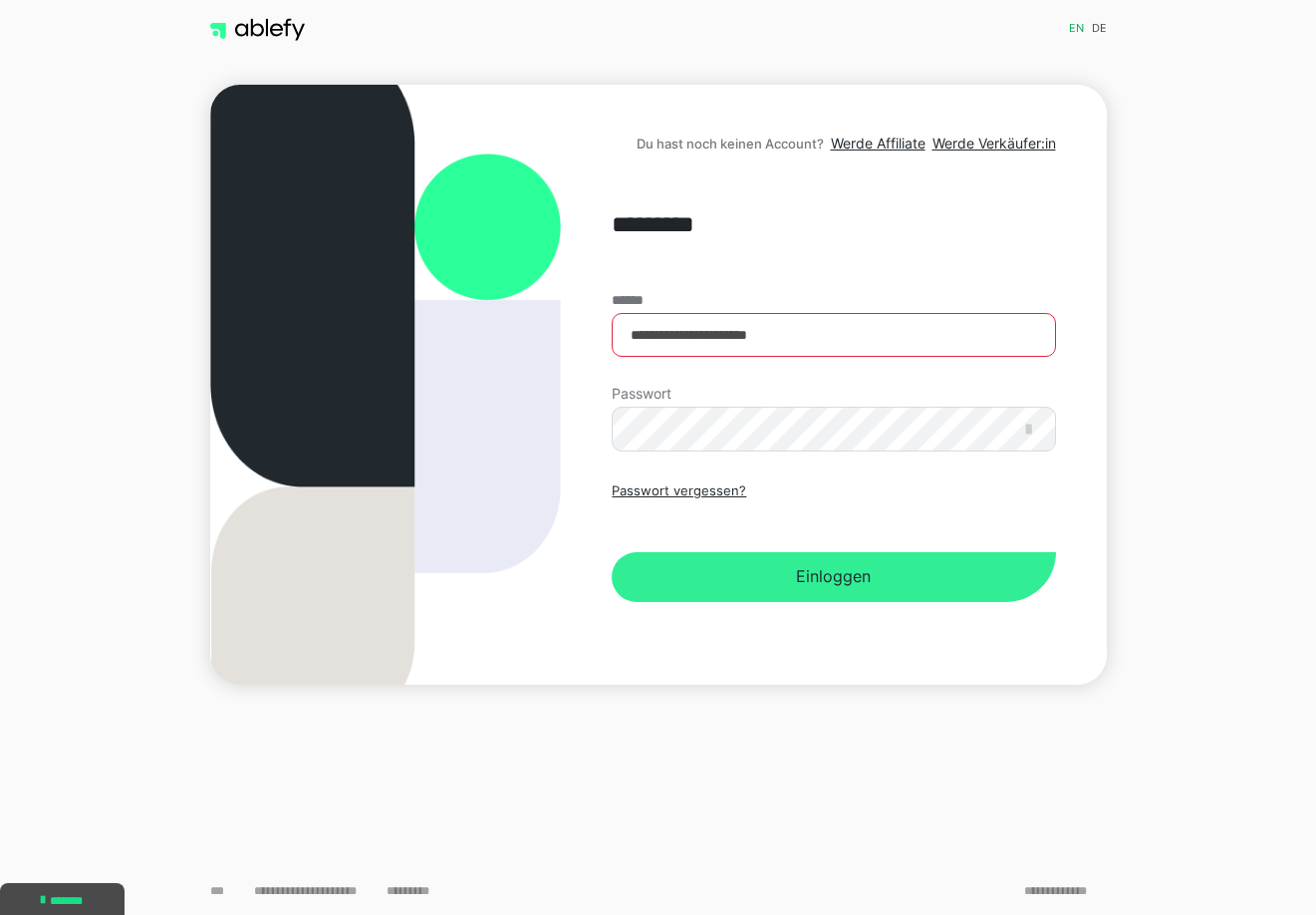 click on "Einloggen" at bounding box center (833, 577) 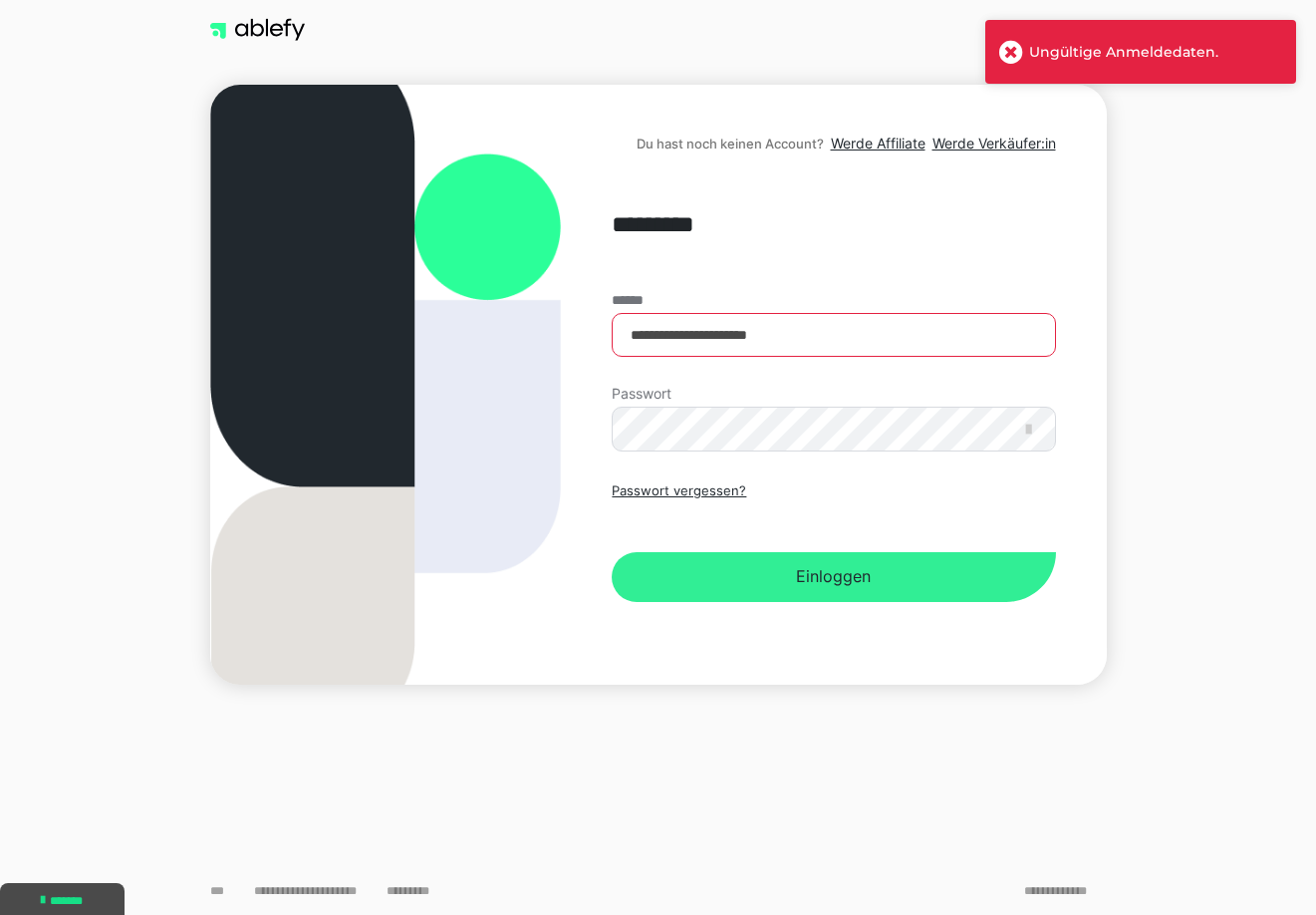 click on "Einloggen" at bounding box center [833, 577] 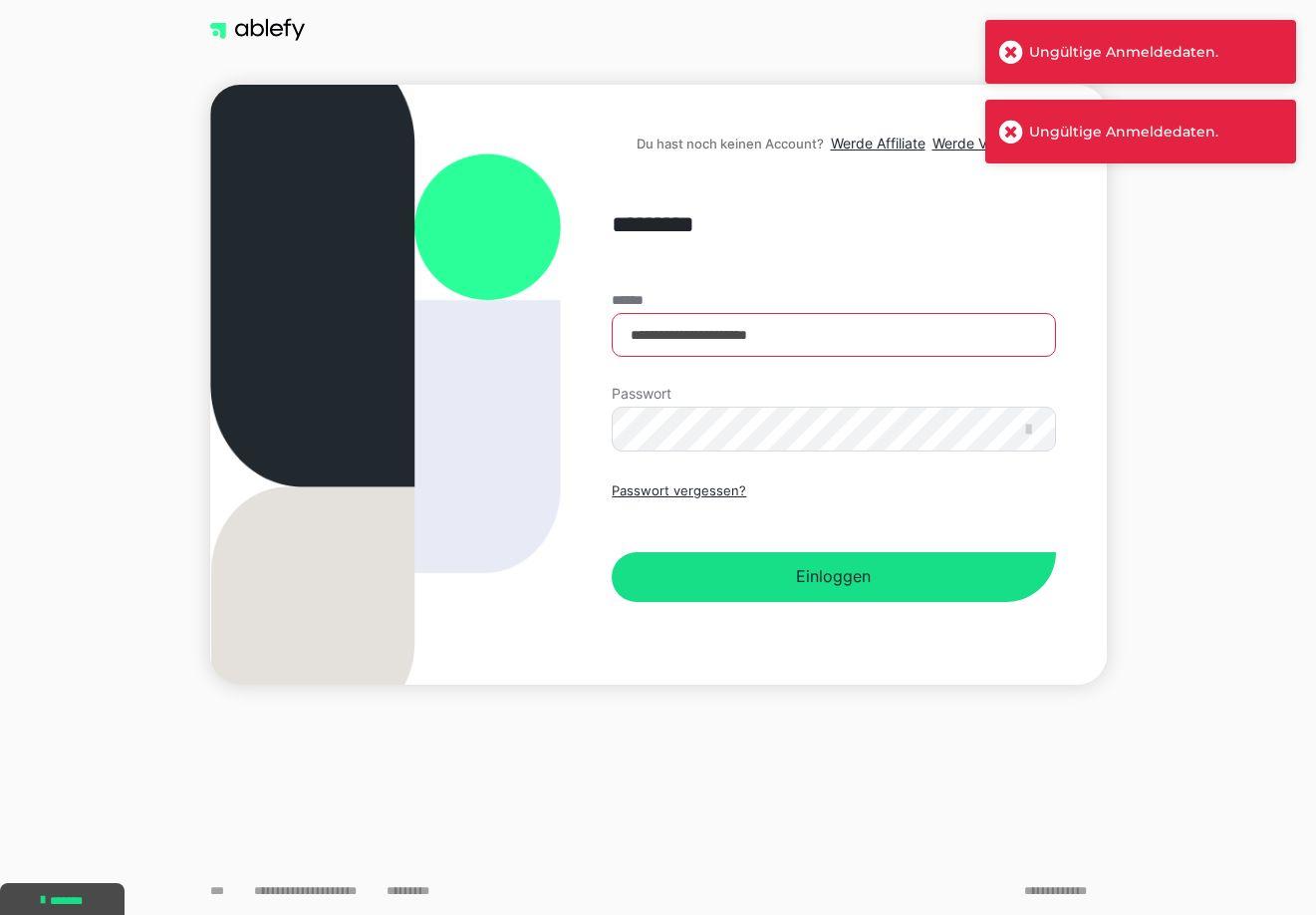 click at bounding box center [1011, 52] 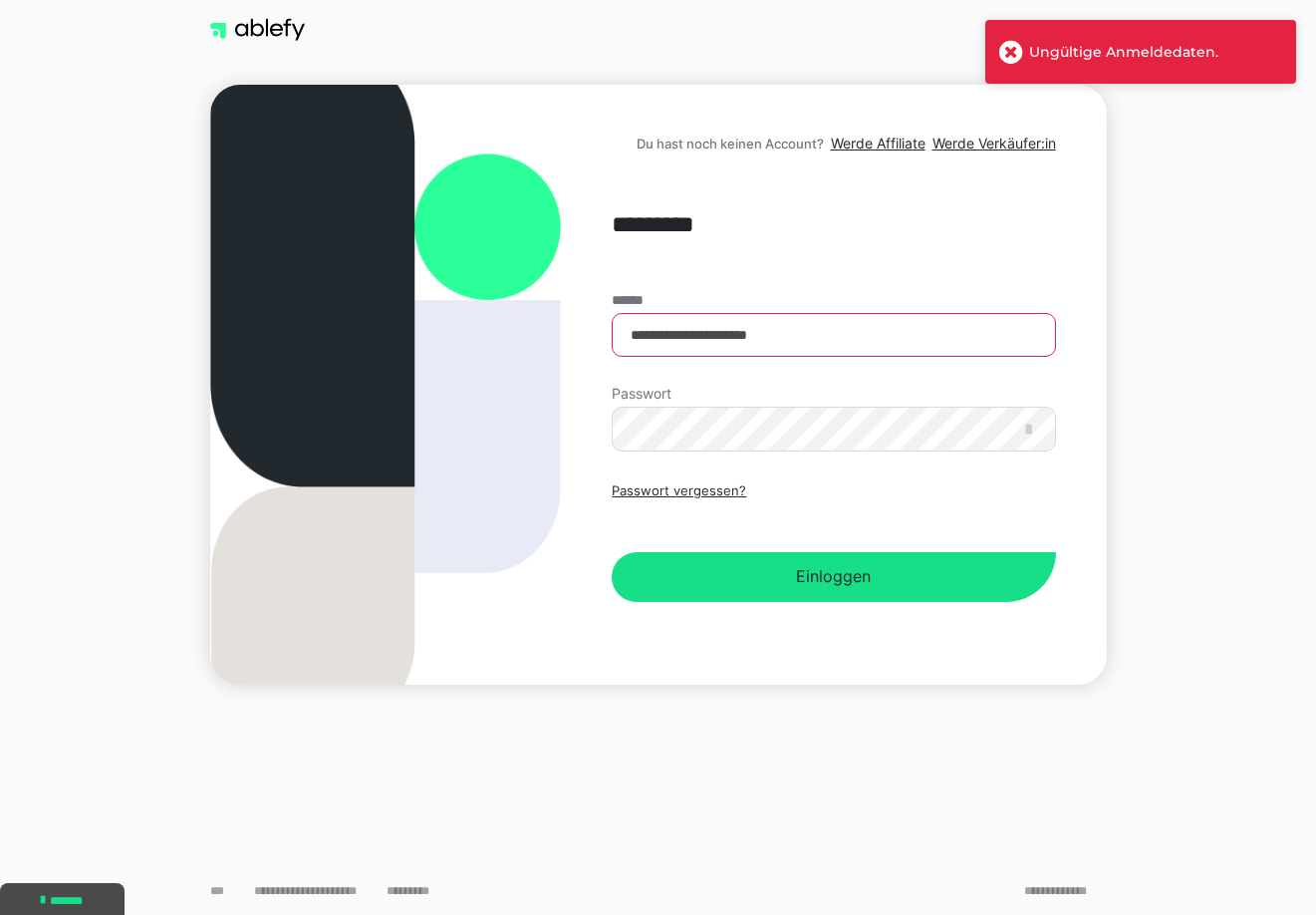 click at bounding box center (1011, 52) 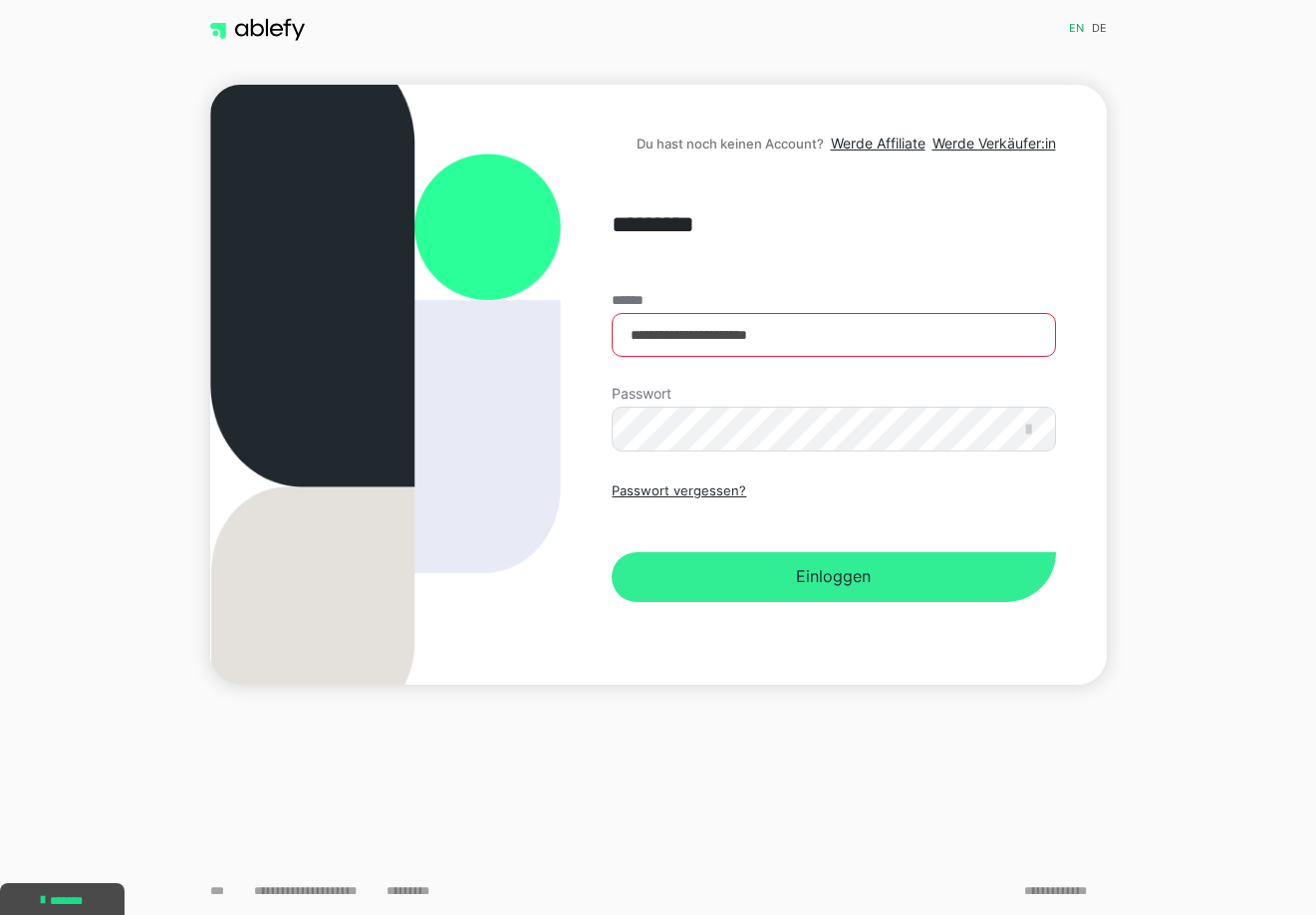 click on "Einloggen" at bounding box center (833, 577) 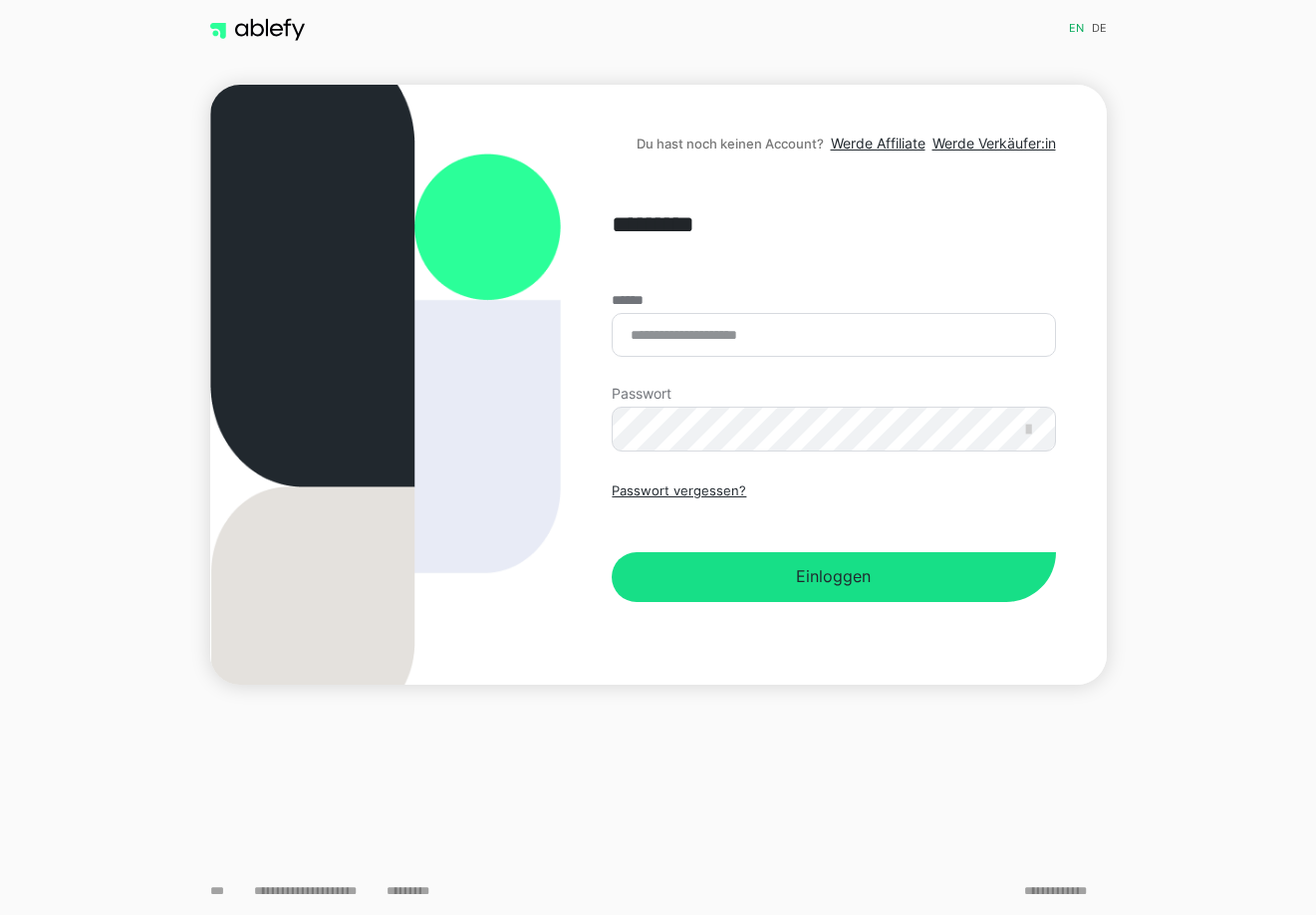 scroll, scrollTop: 0, scrollLeft: 0, axis: both 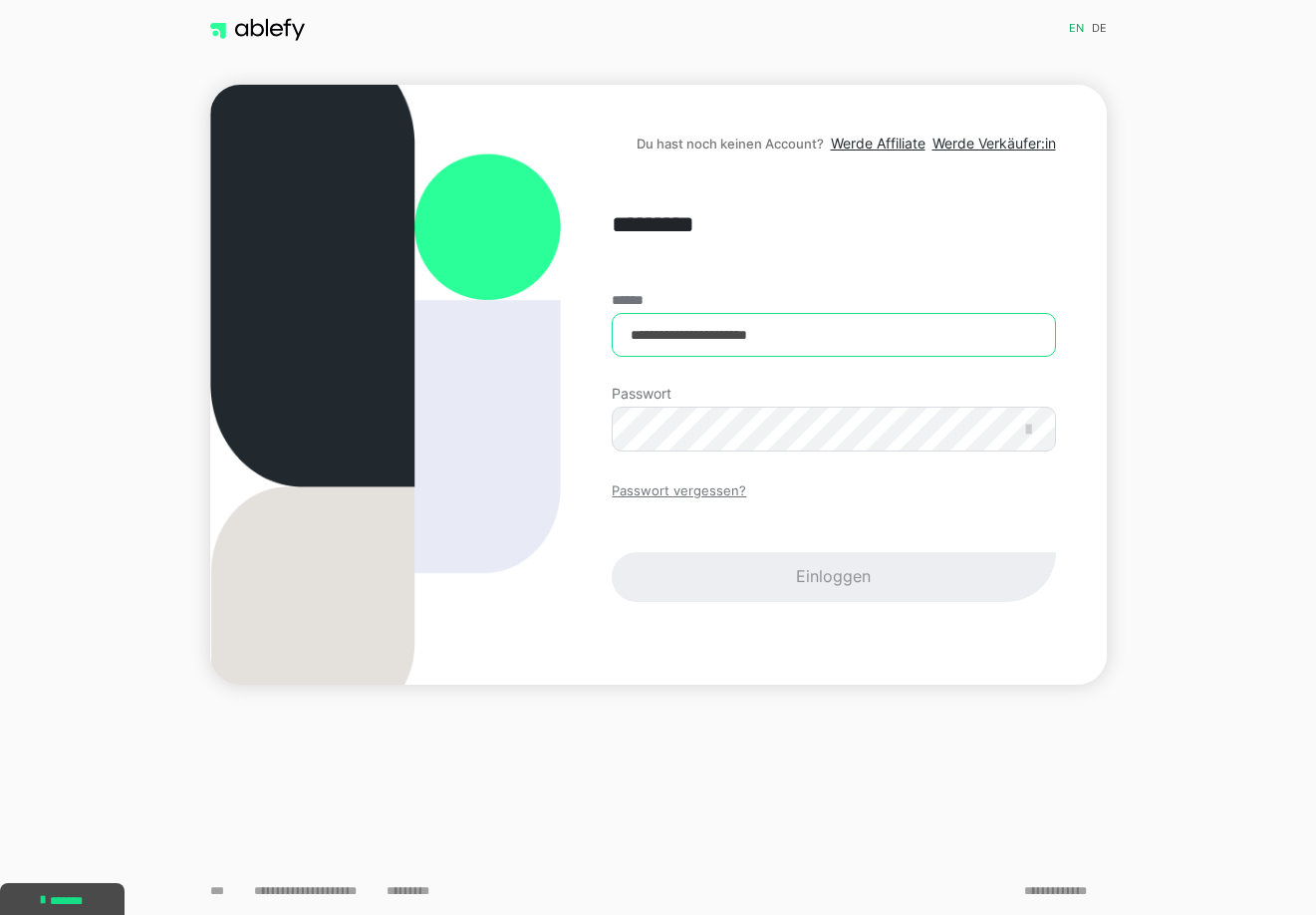type on "**********" 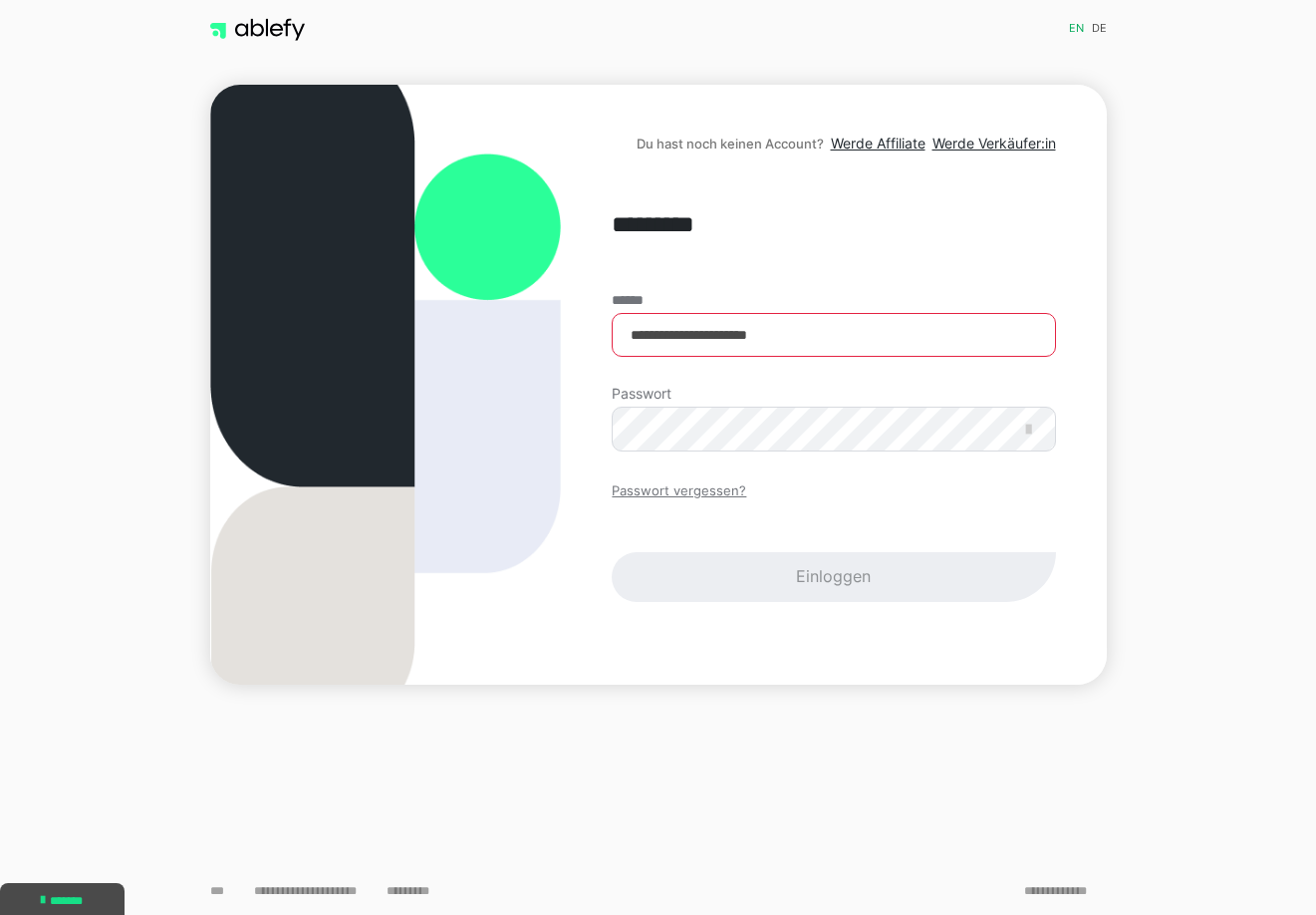 click on "Passwort vergessen?" at bounding box center [678, 491] 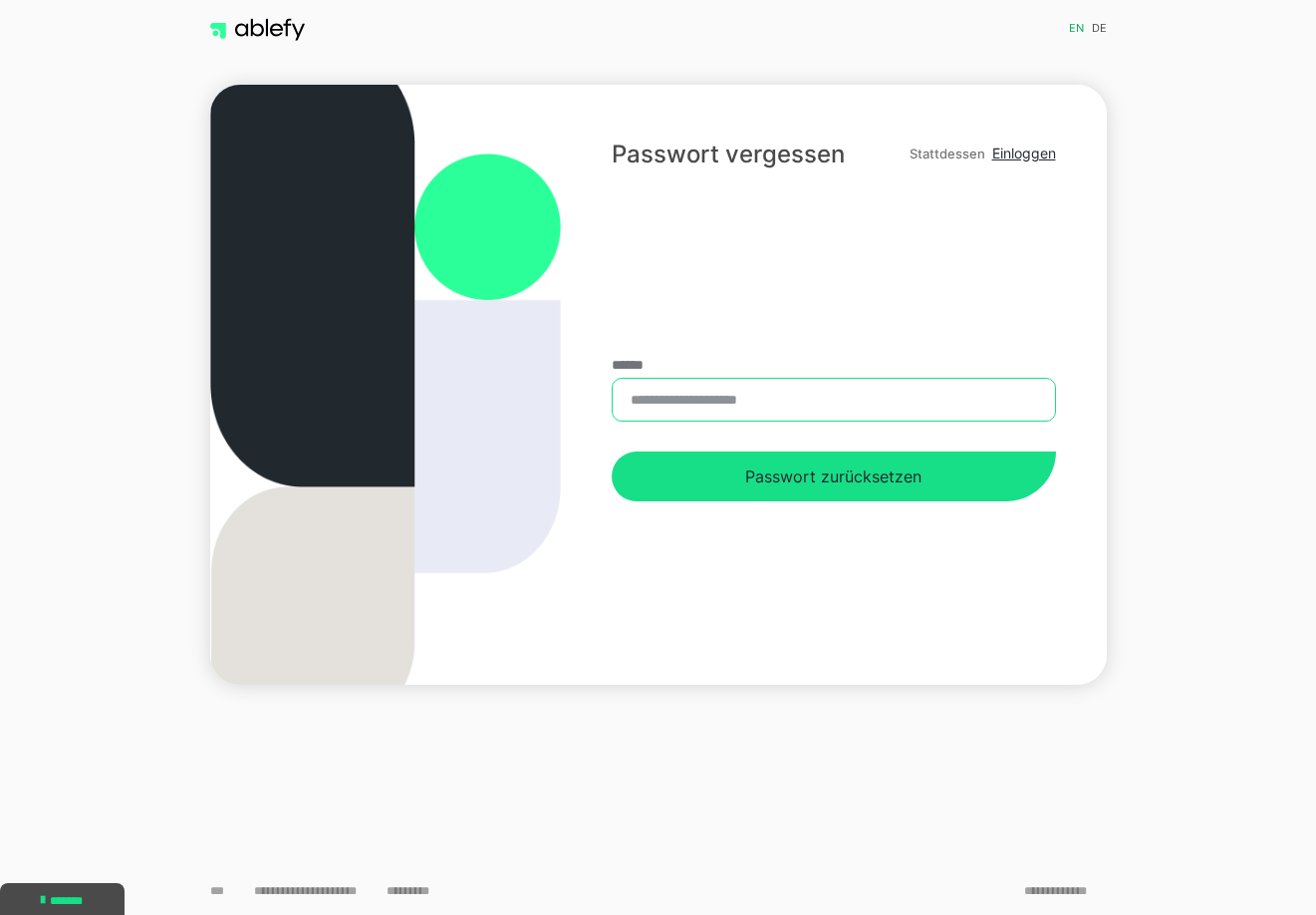 click on "******" at bounding box center (833, 400) 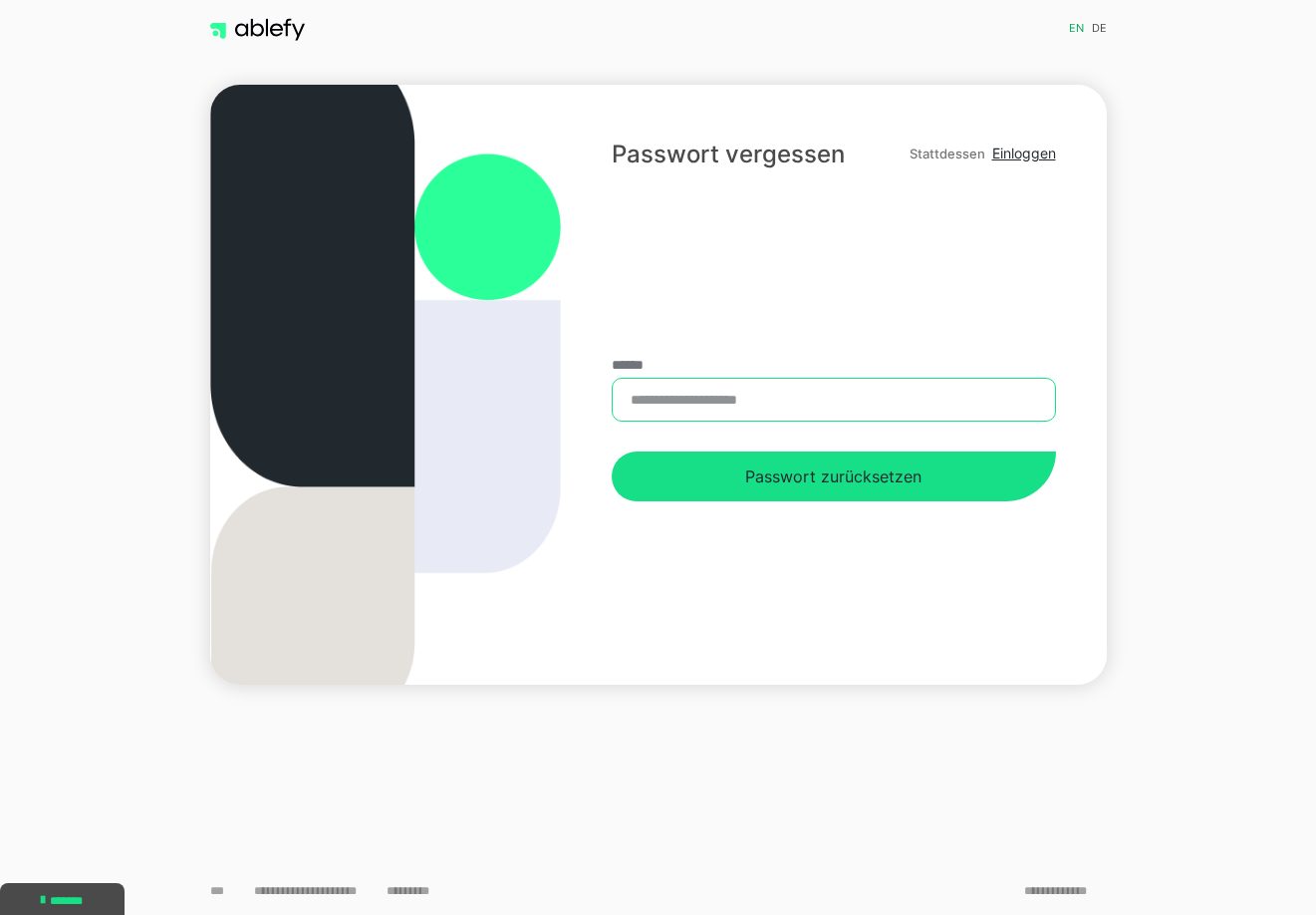 type on "**********" 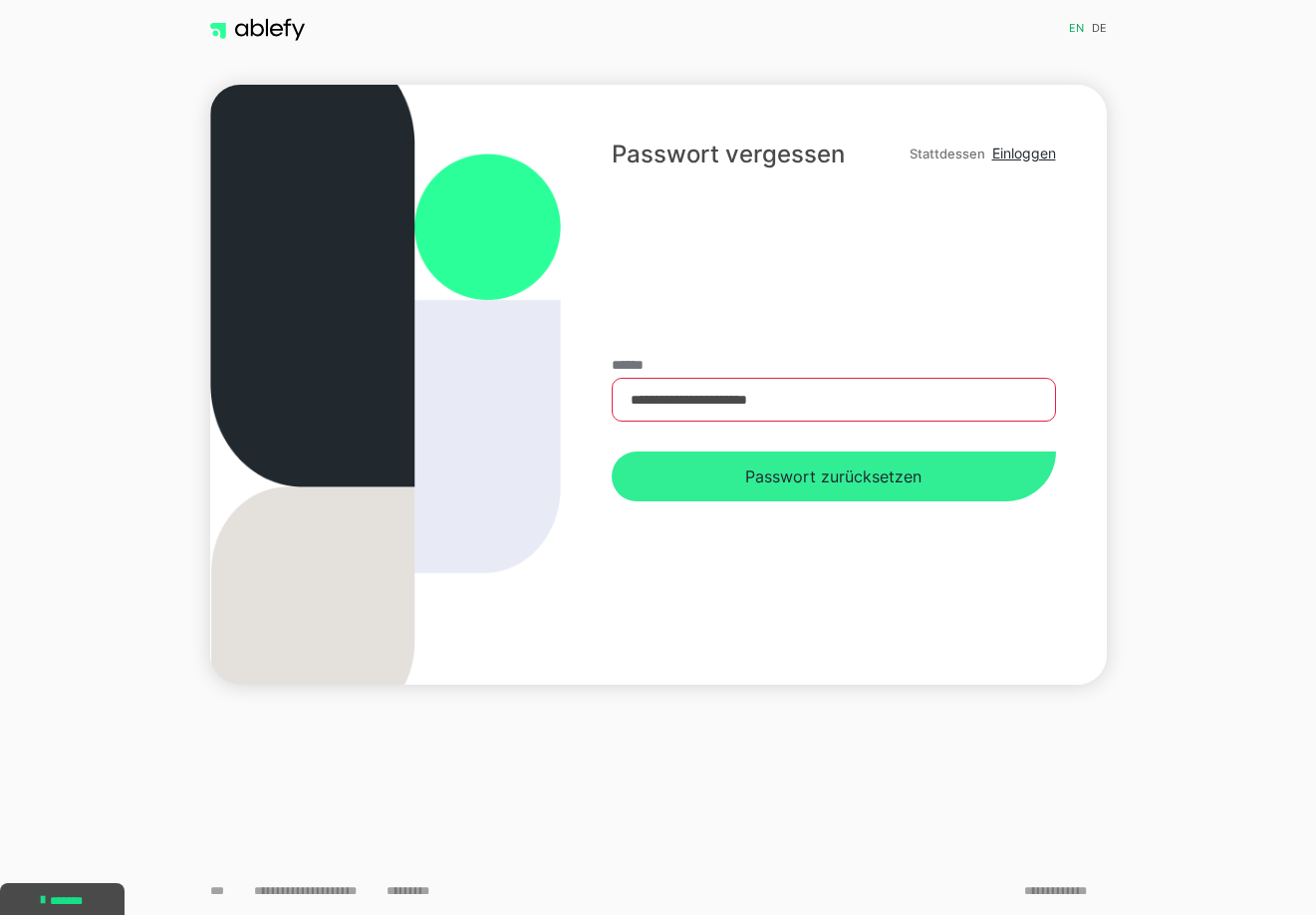 click on "Passwort zurücksetzen" at bounding box center (833, 476) 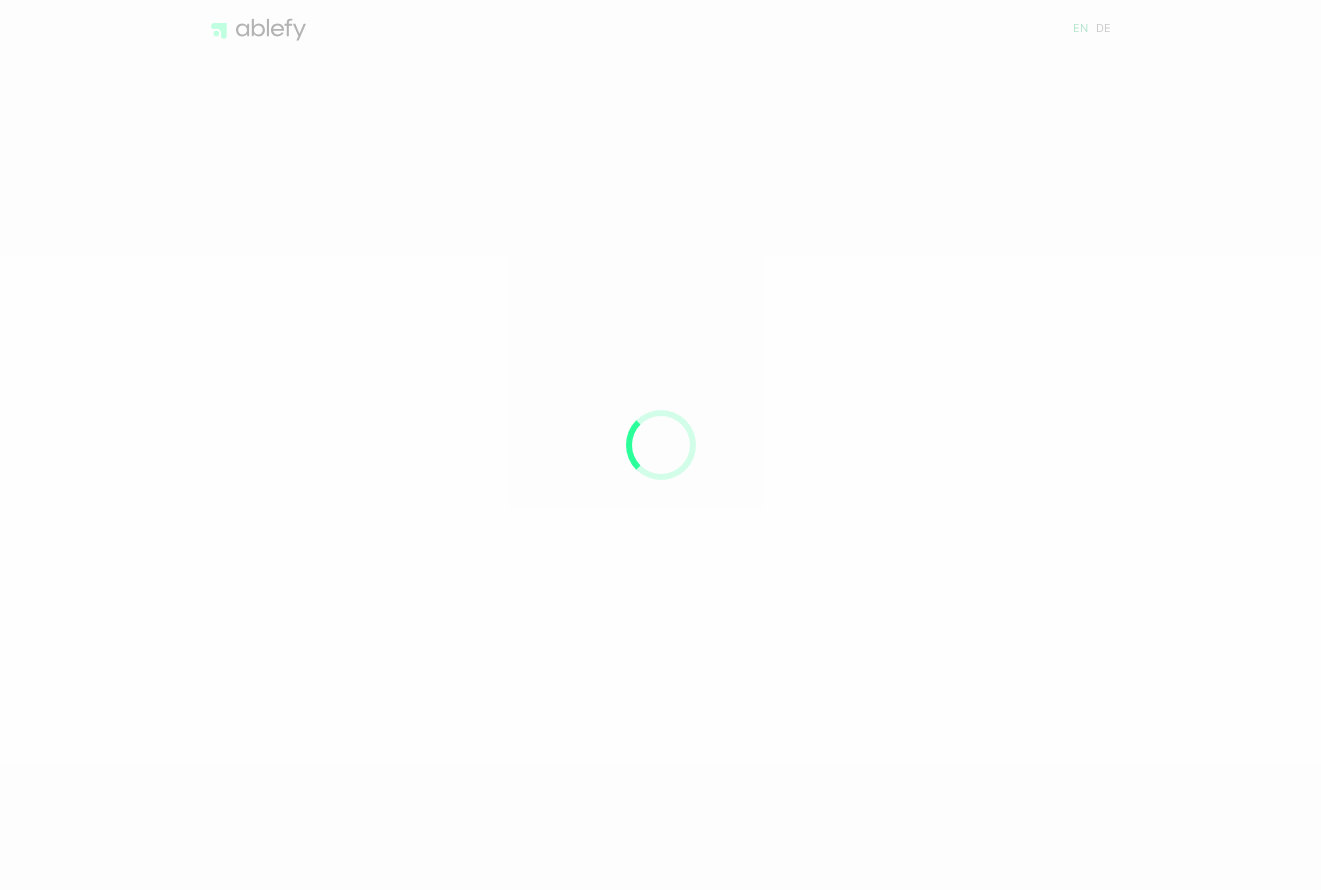 scroll, scrollTop: 0, scrollLeft: 0, axis: both 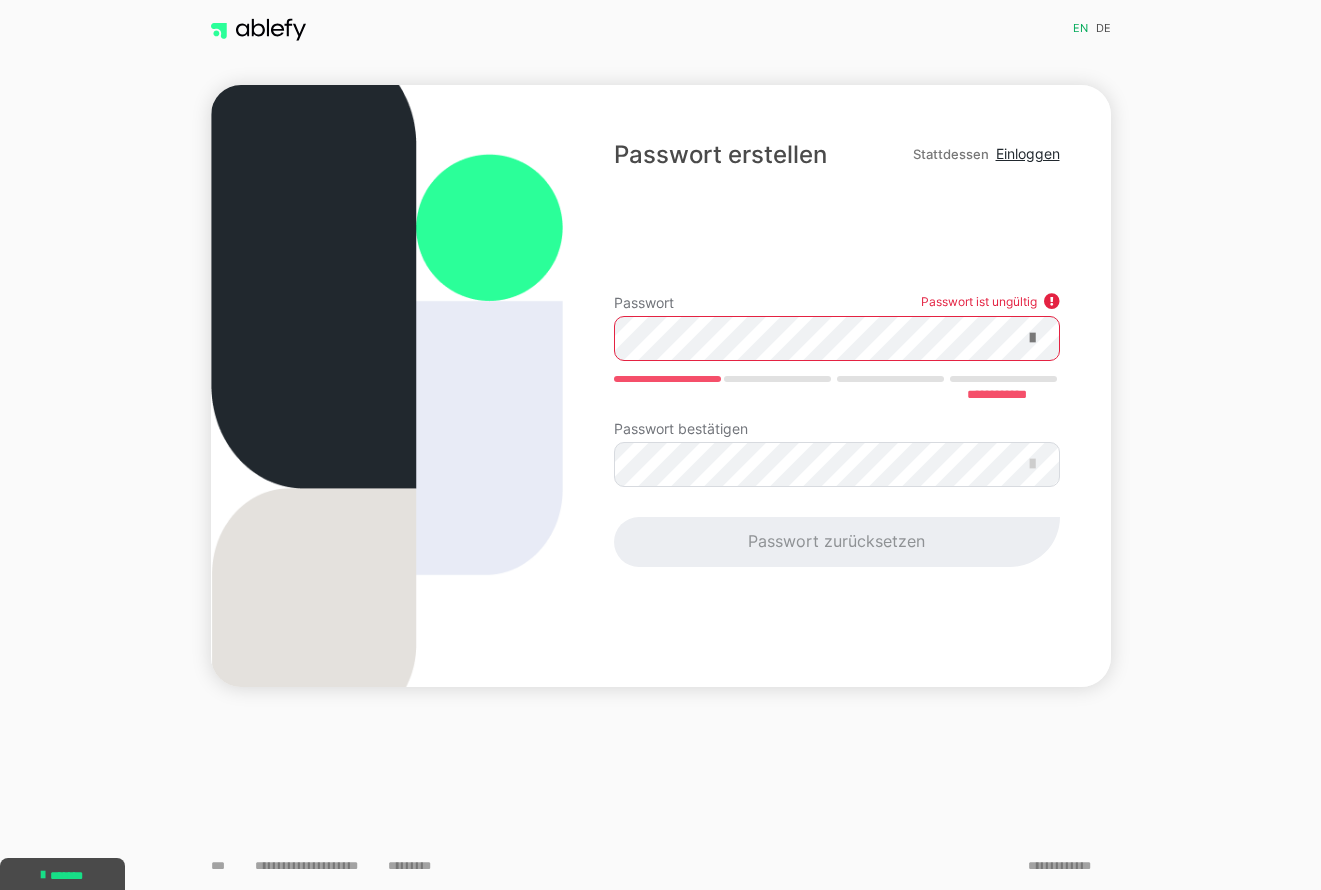 click at bounding box center (1032, 338) 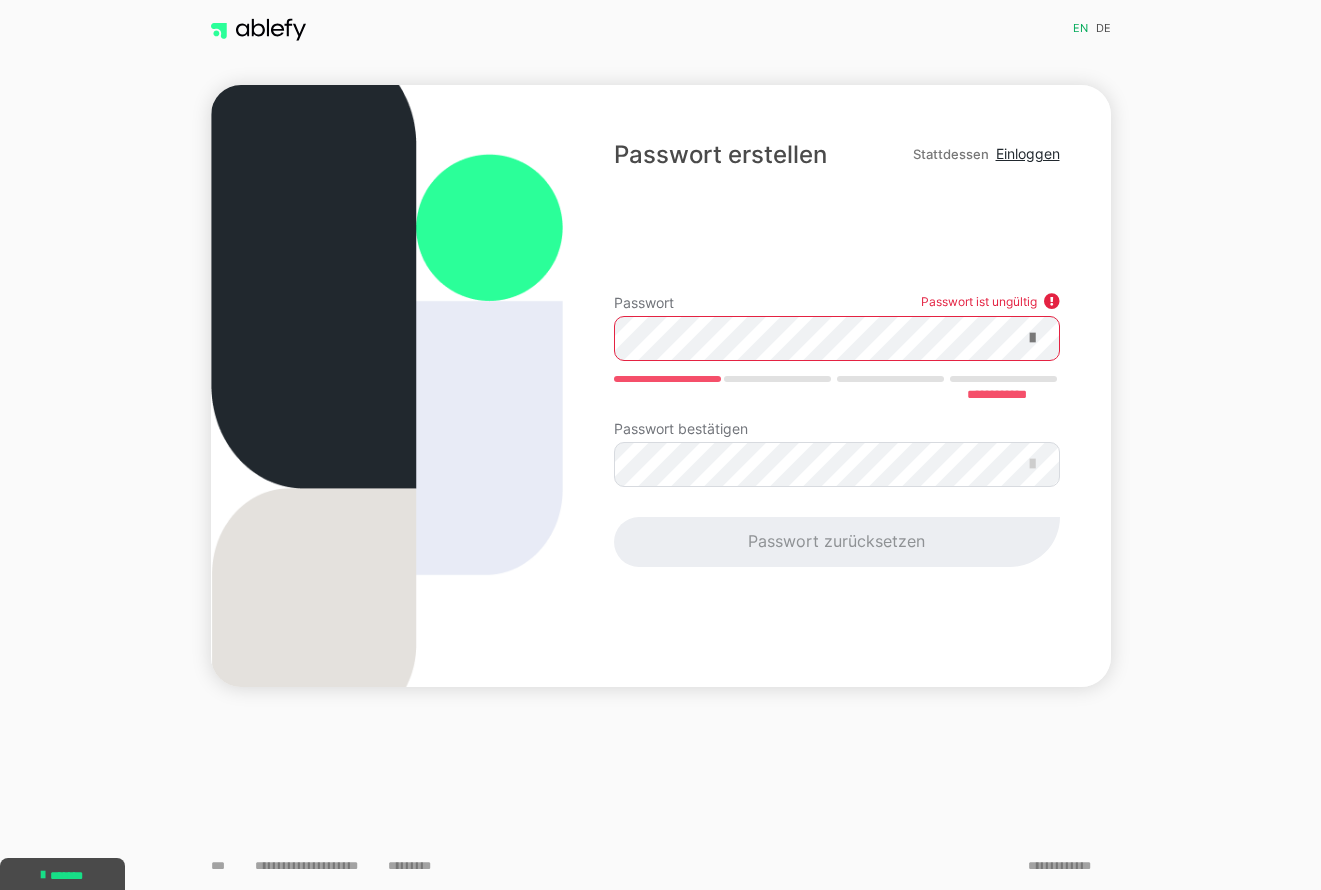 scroll, scrollTop: 0, scrollLeft: 0, axis: both 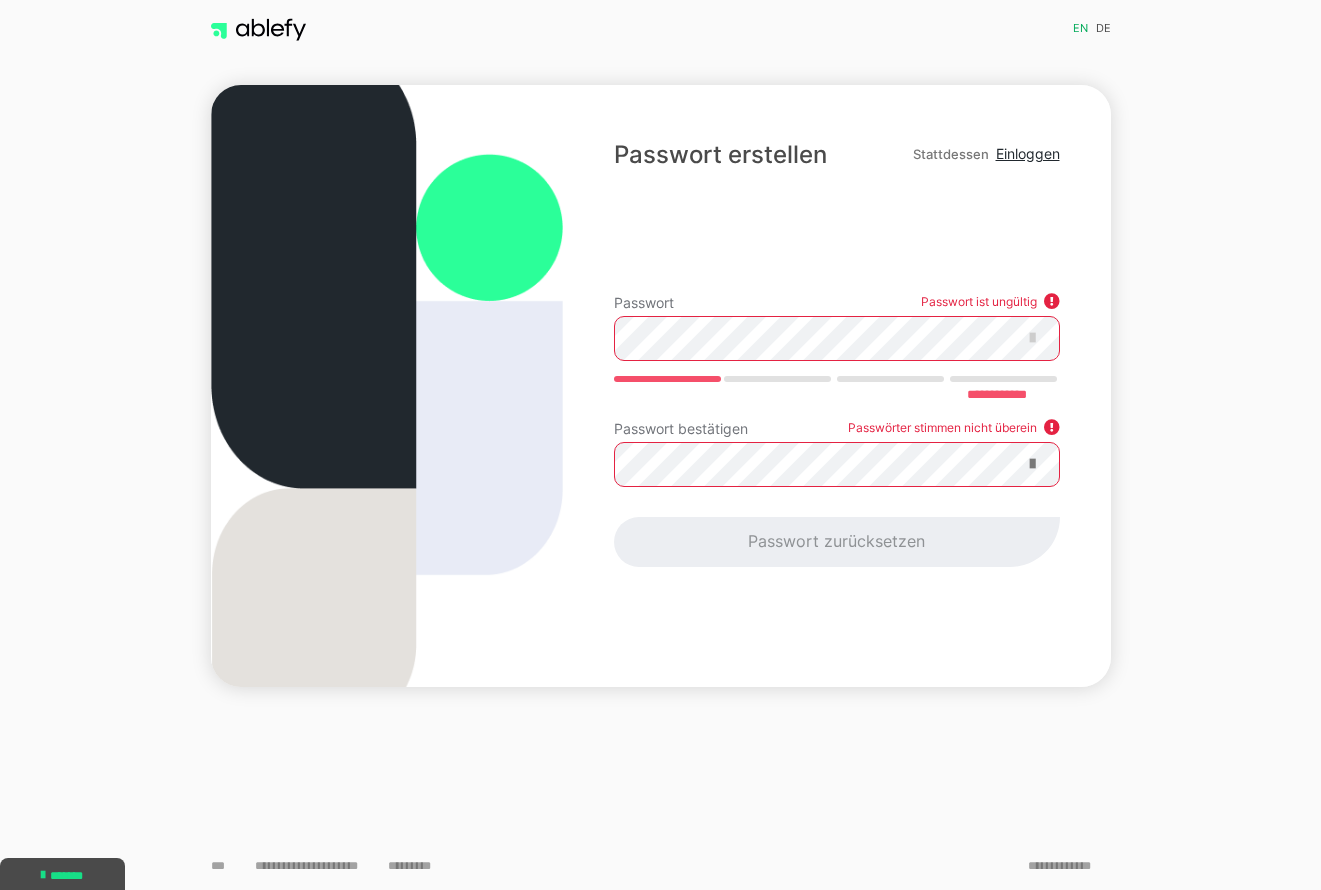 click at bounding box center [1032, 464] 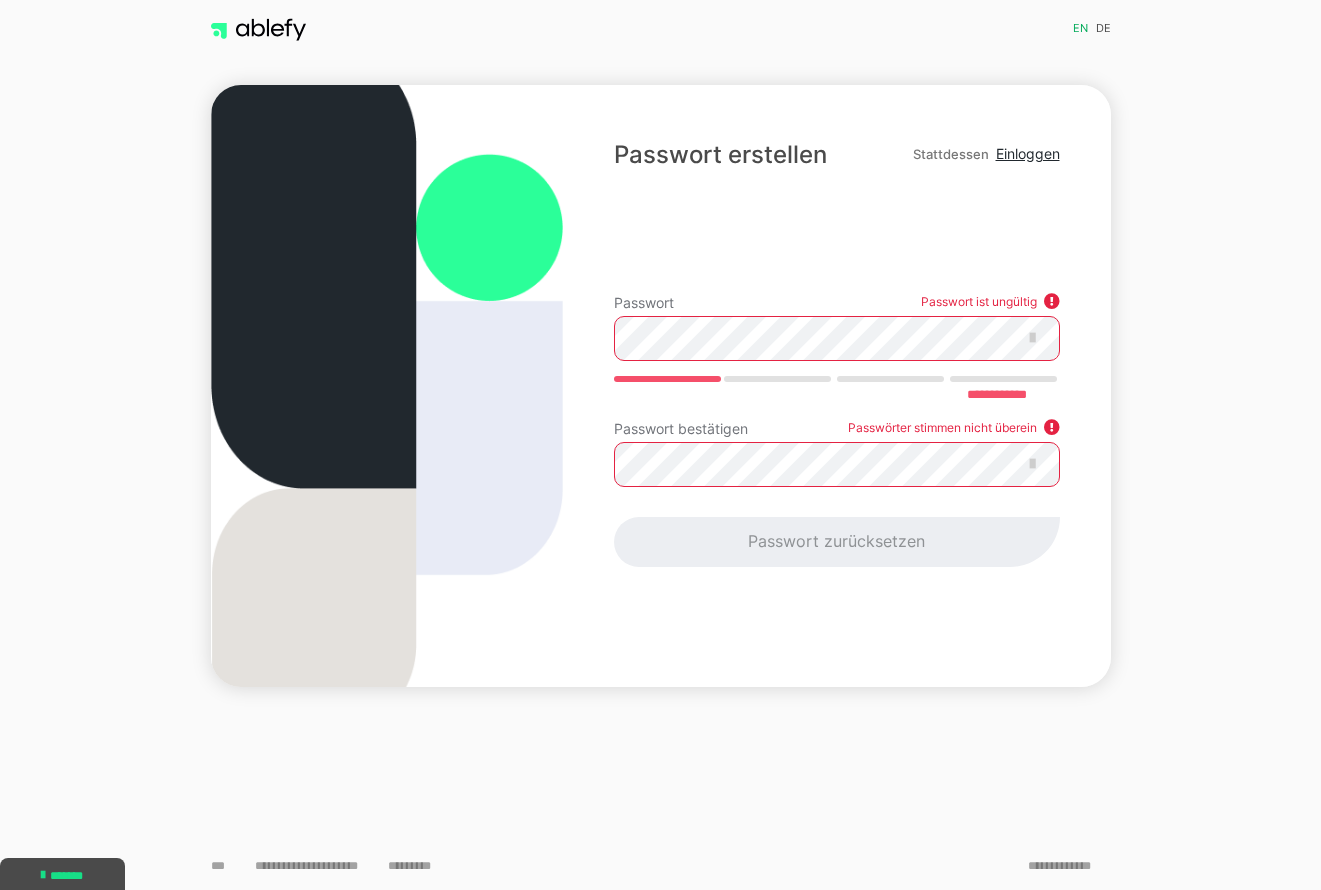 scroll, scrollTop: 0, scrollLeft: 0, axis: both 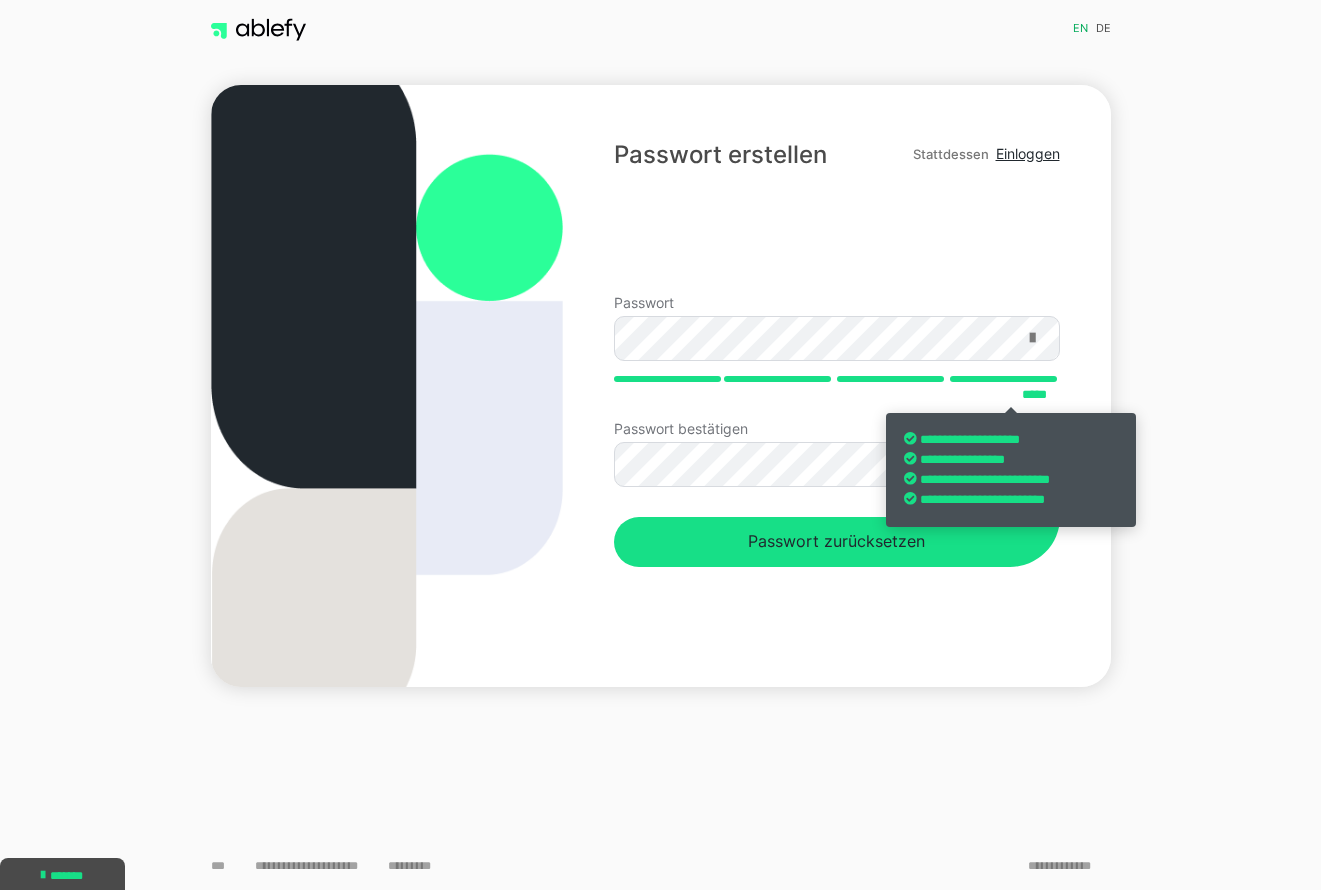 click at bounding box center (1032, 338) 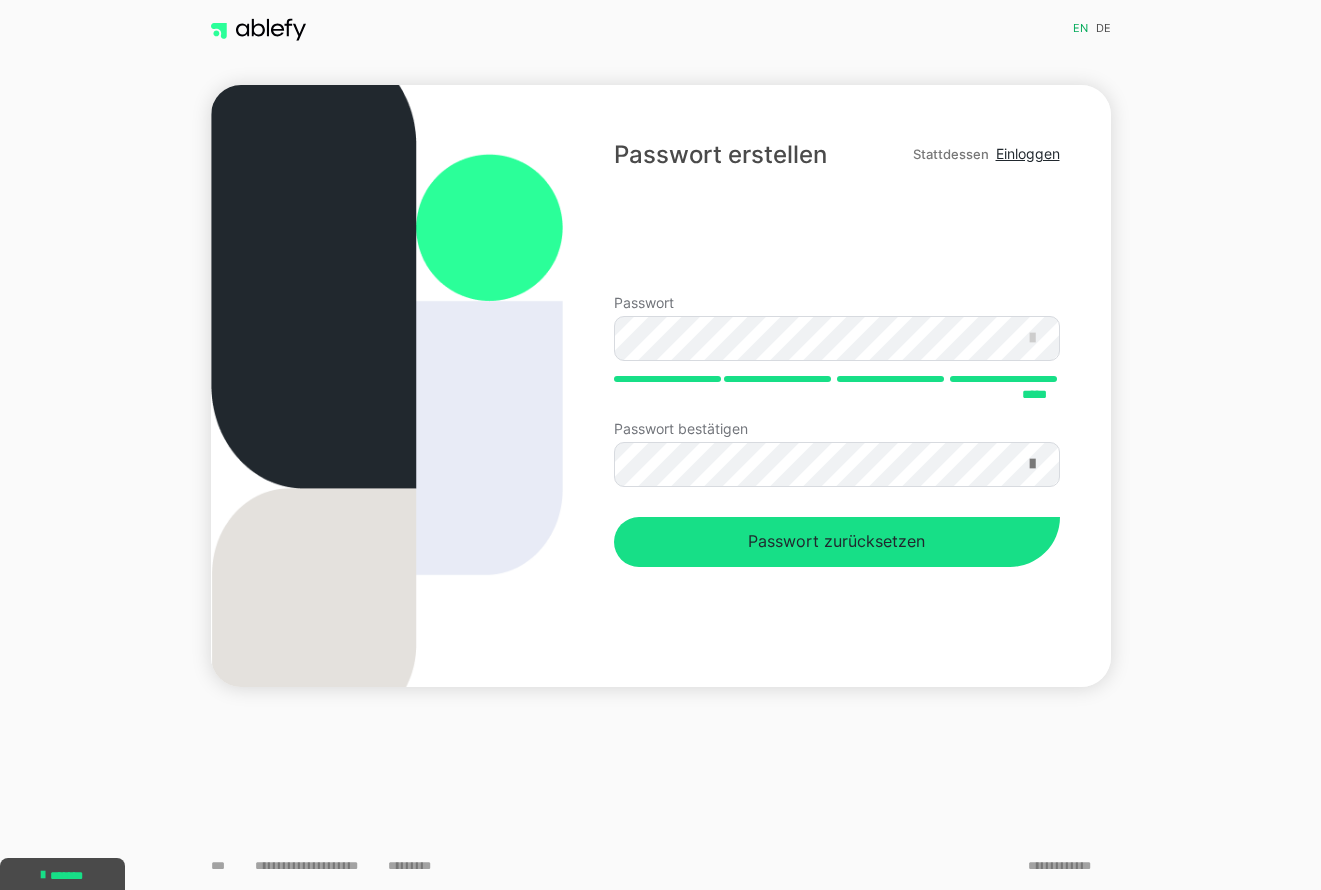 click at bounding box center [1032, 464] 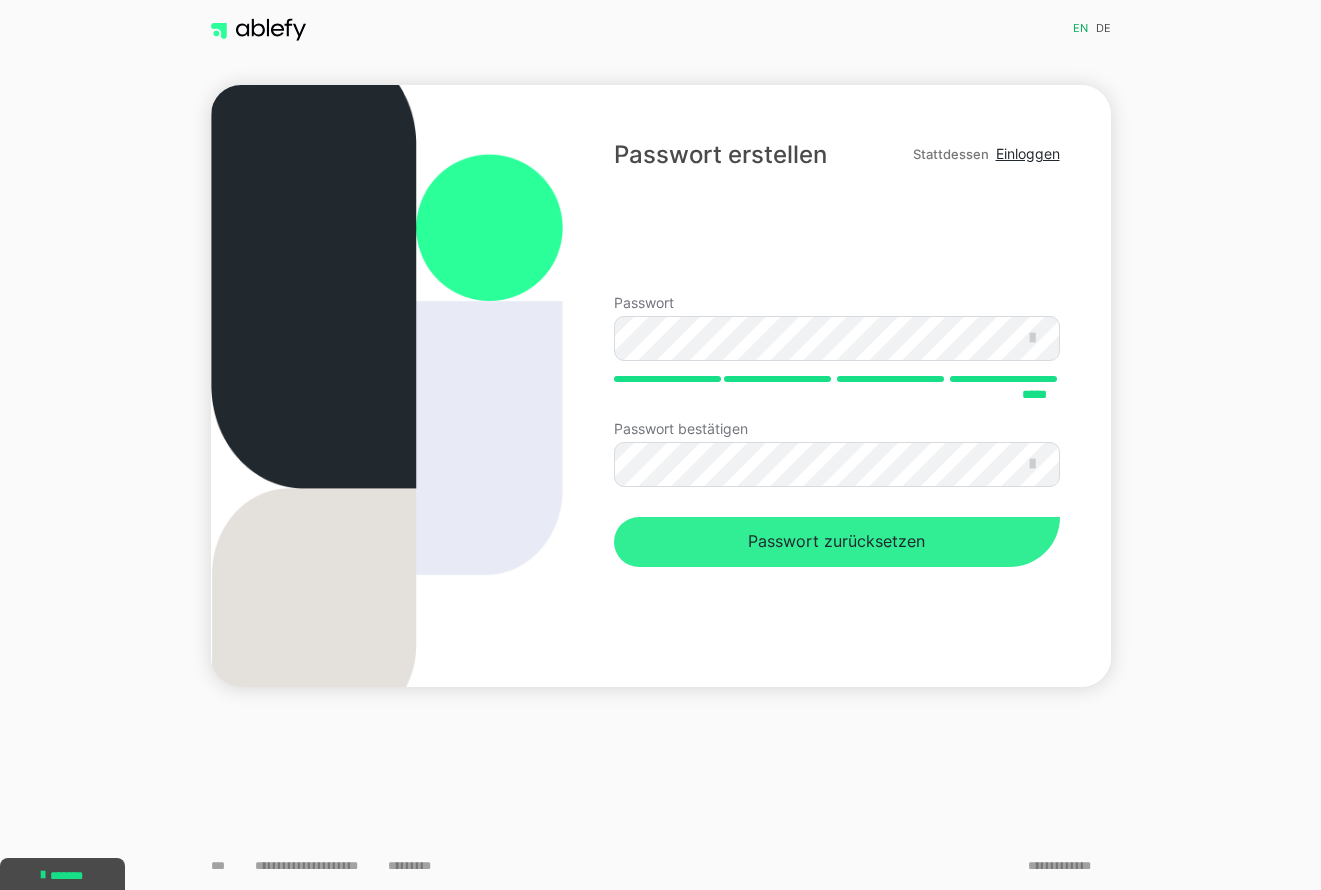 click on "Passwort zurücksetzen" at bounding box center (836, 542) 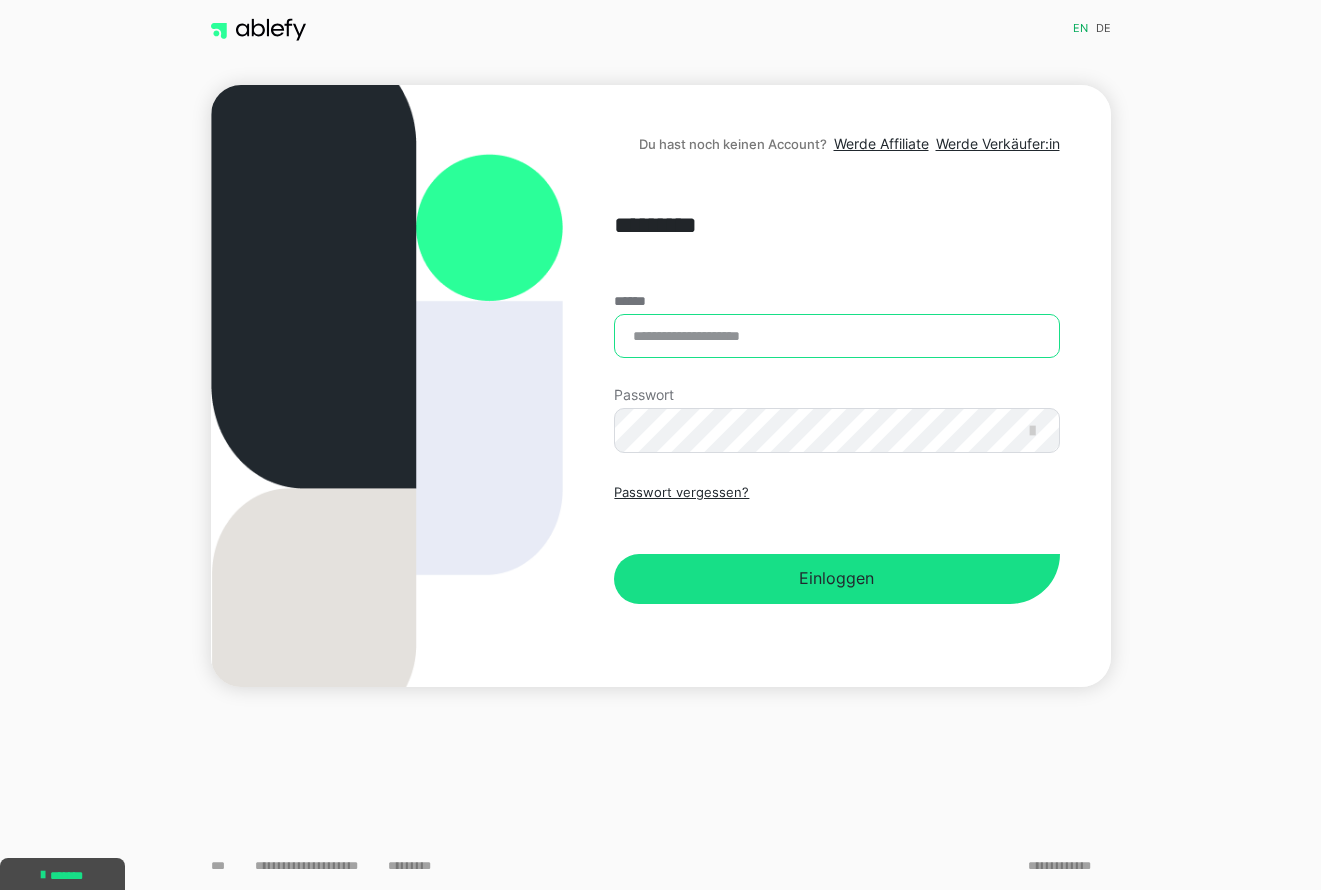type on "**********" 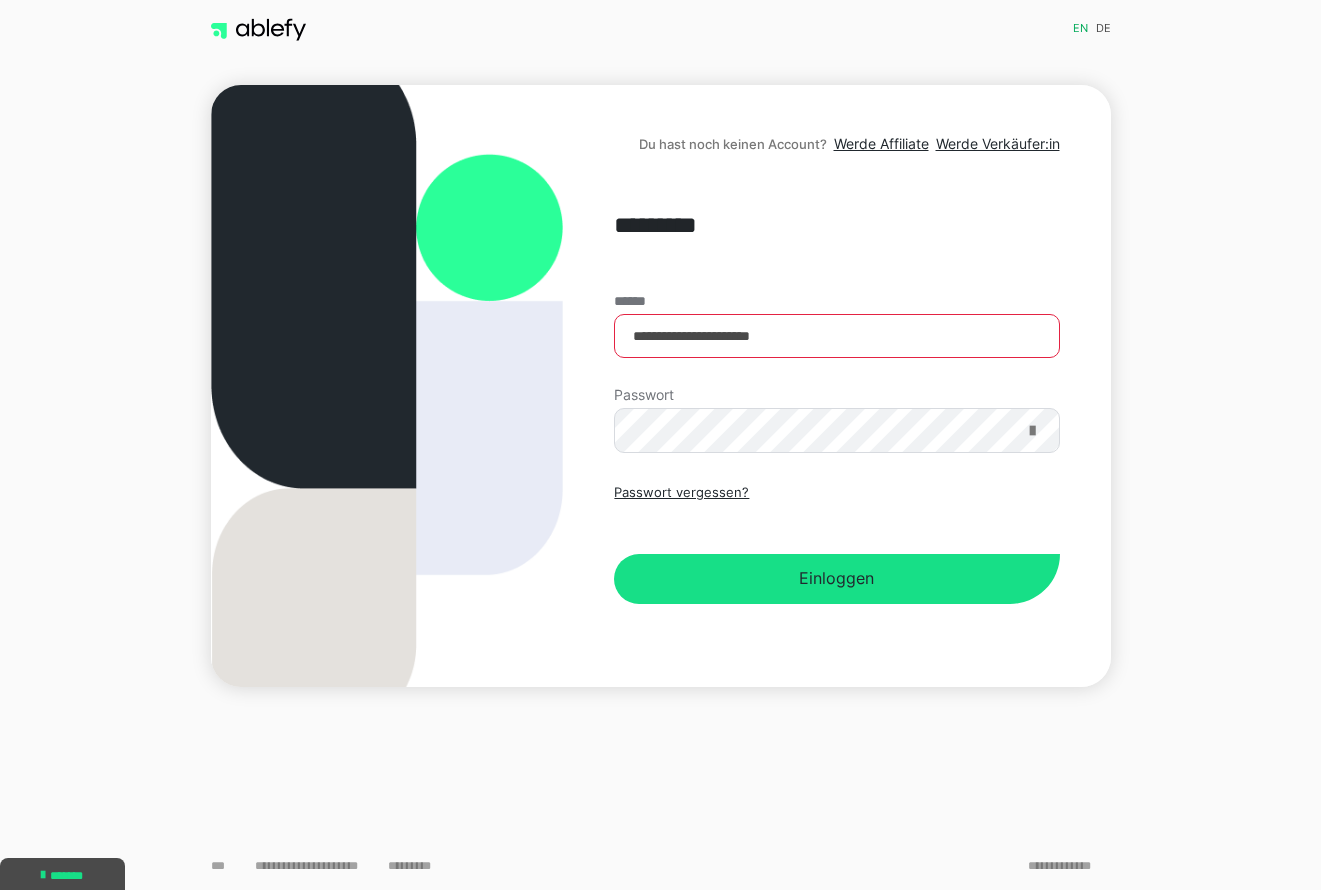 click at bounding box center (1032, 431) 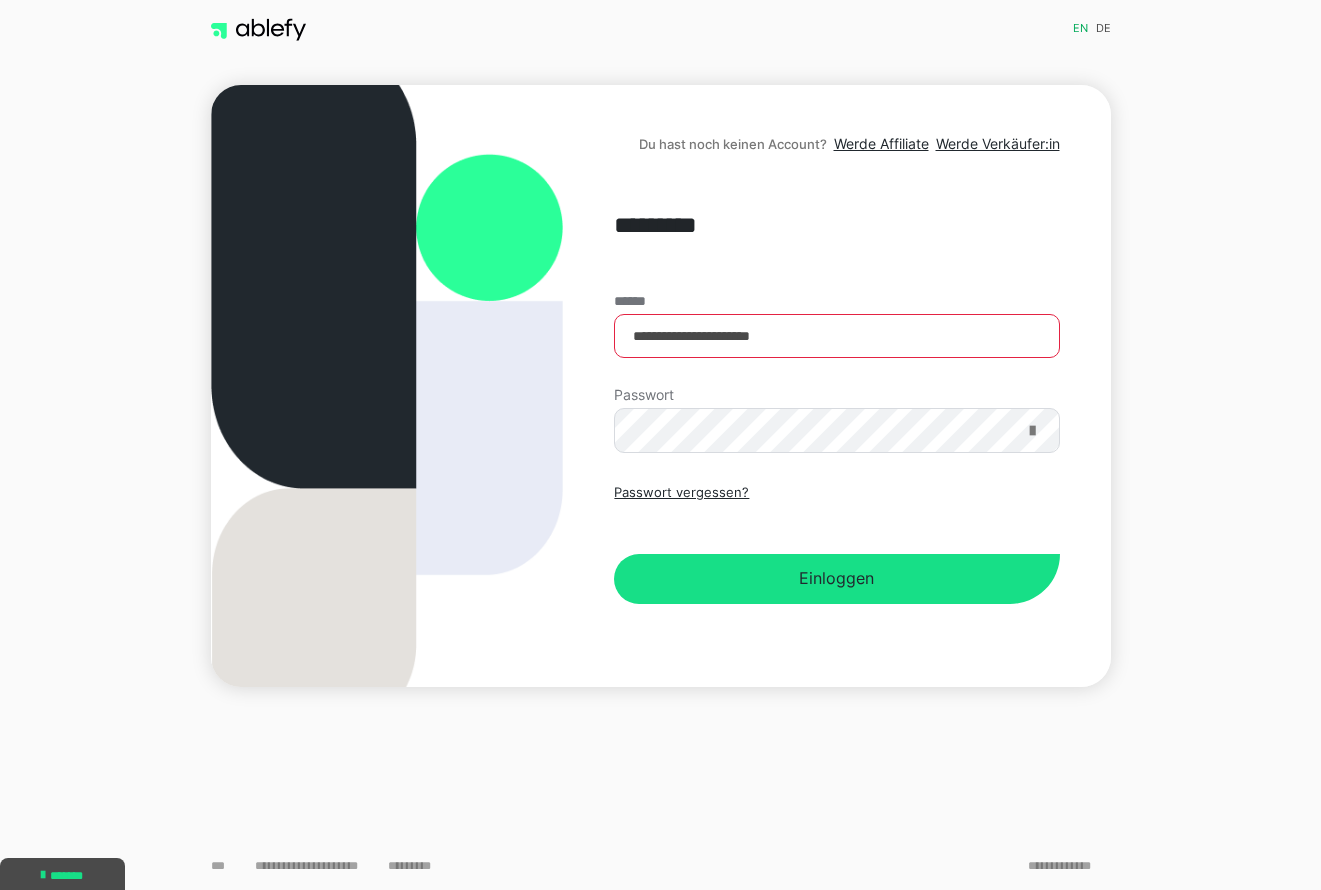 click at bounding box center (1032, 431) 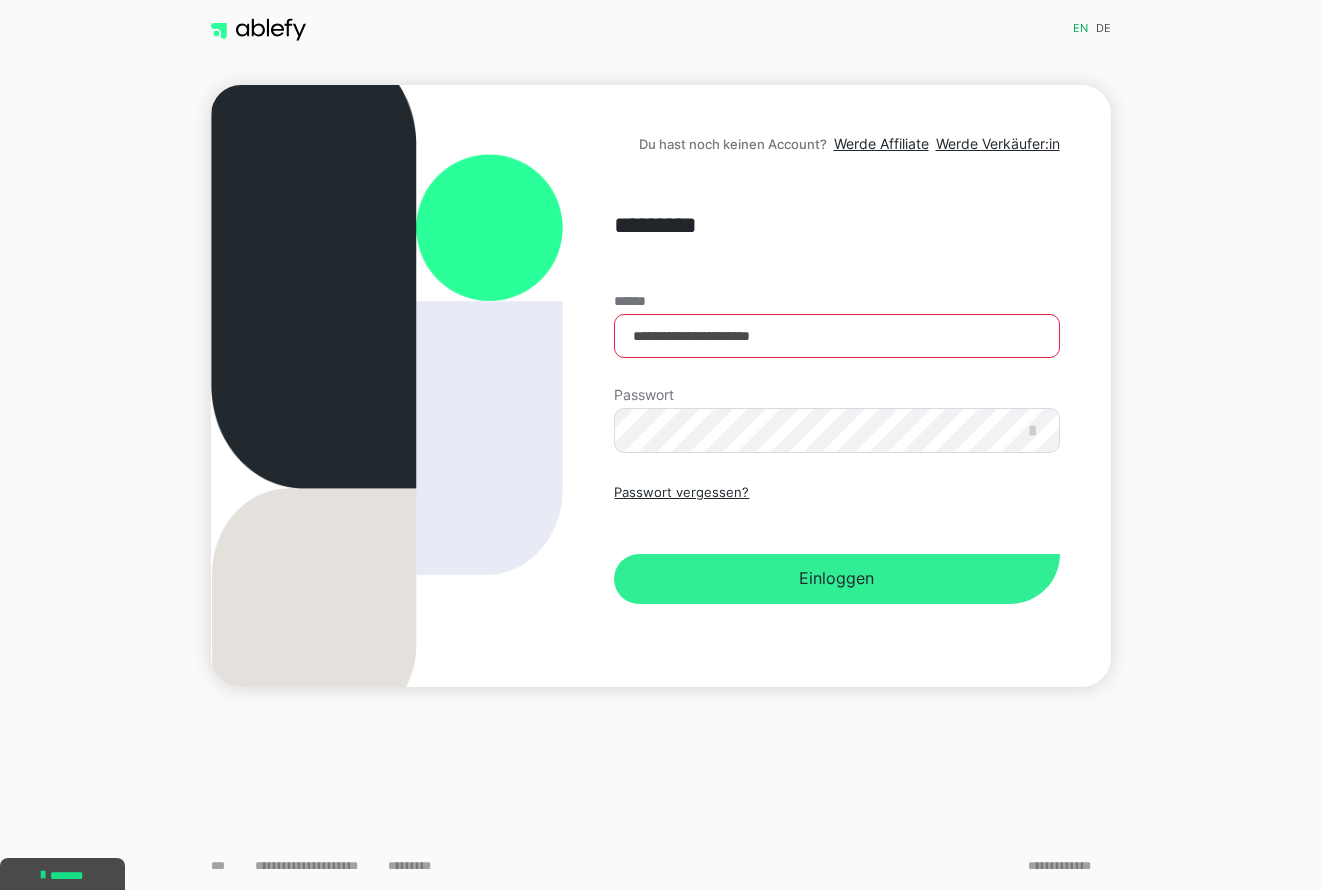 click on "Einloggen" at bounding box center [836, 579] 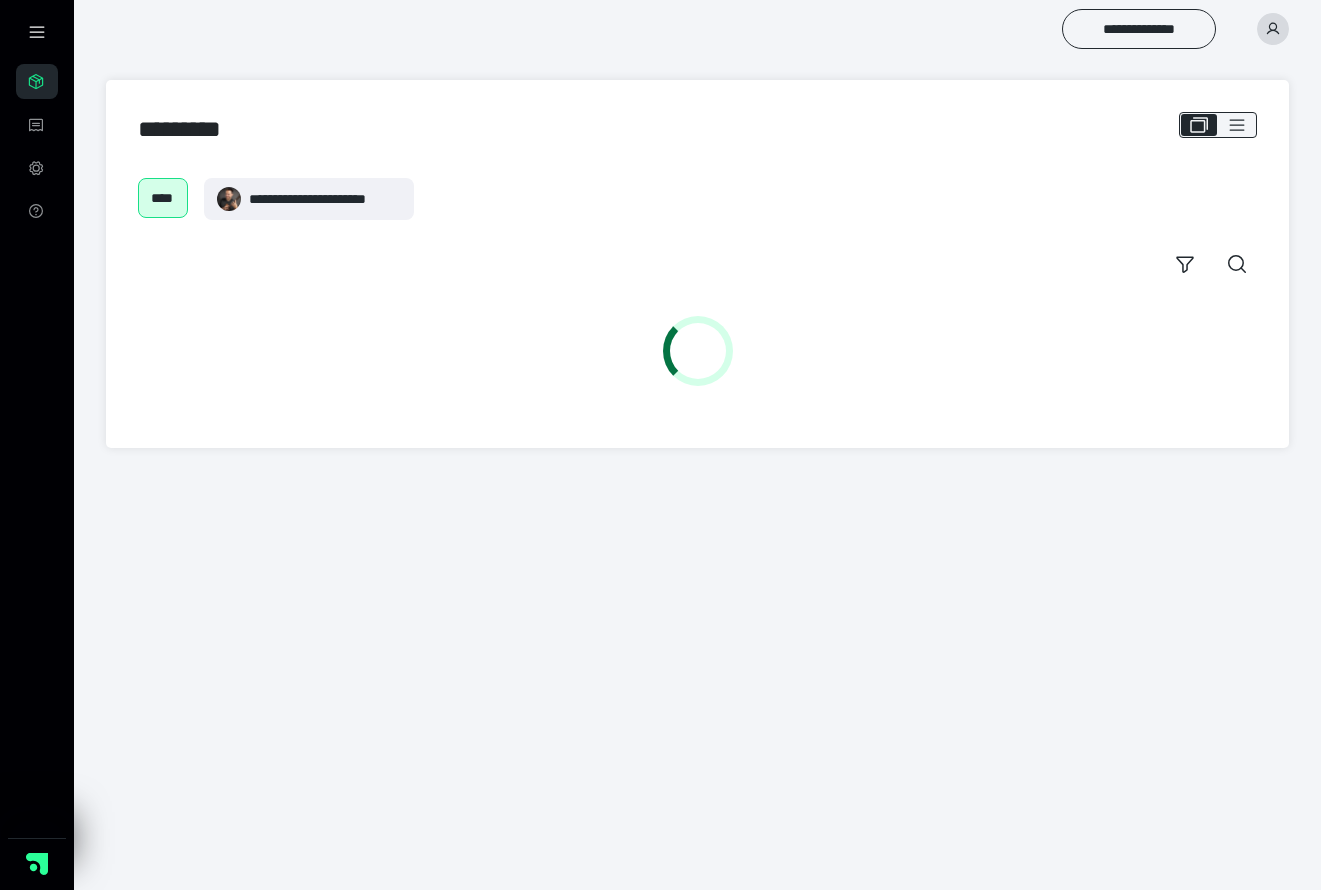 scroll, scrollTop: 0, scrollLeft: 0, axis: both 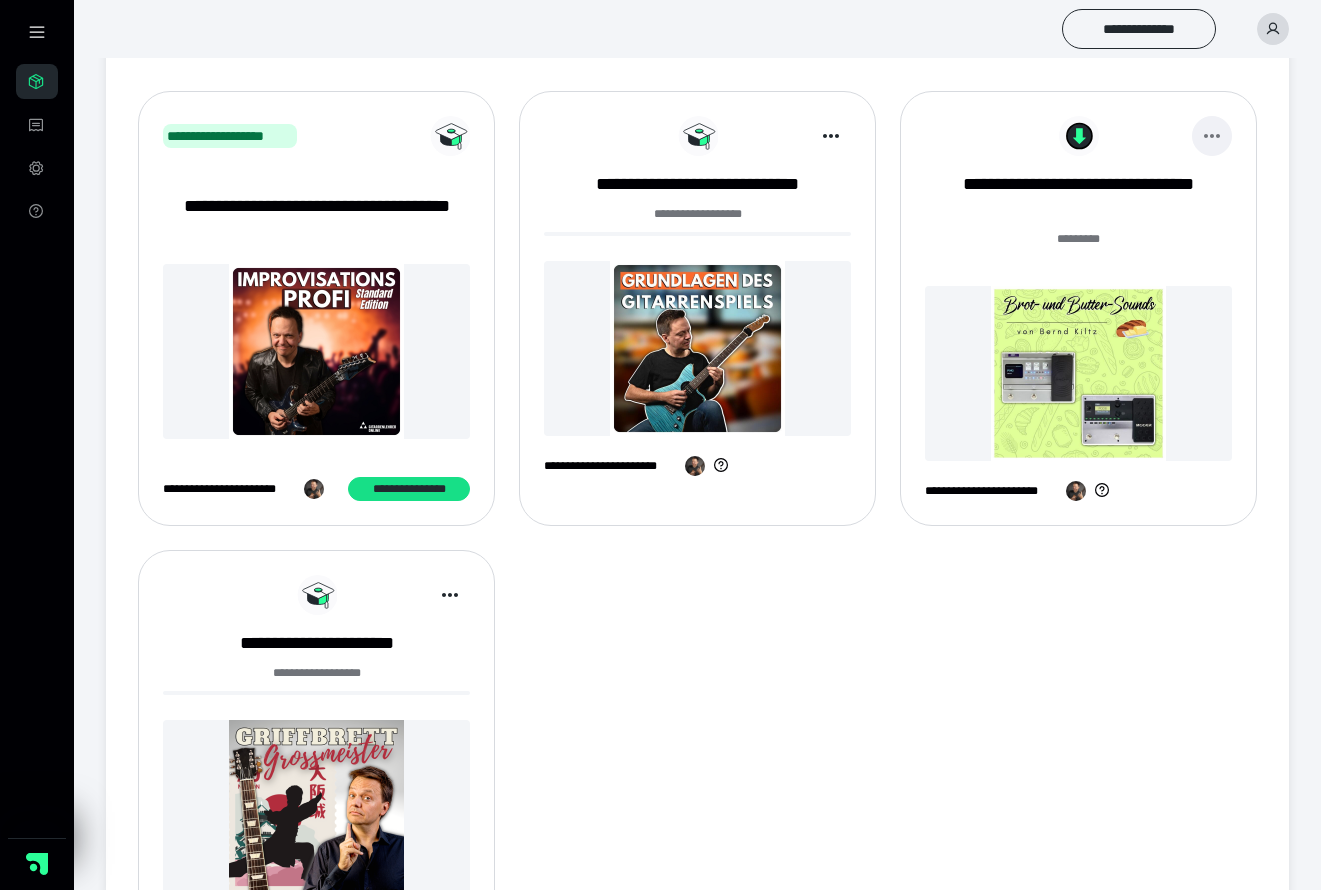 click 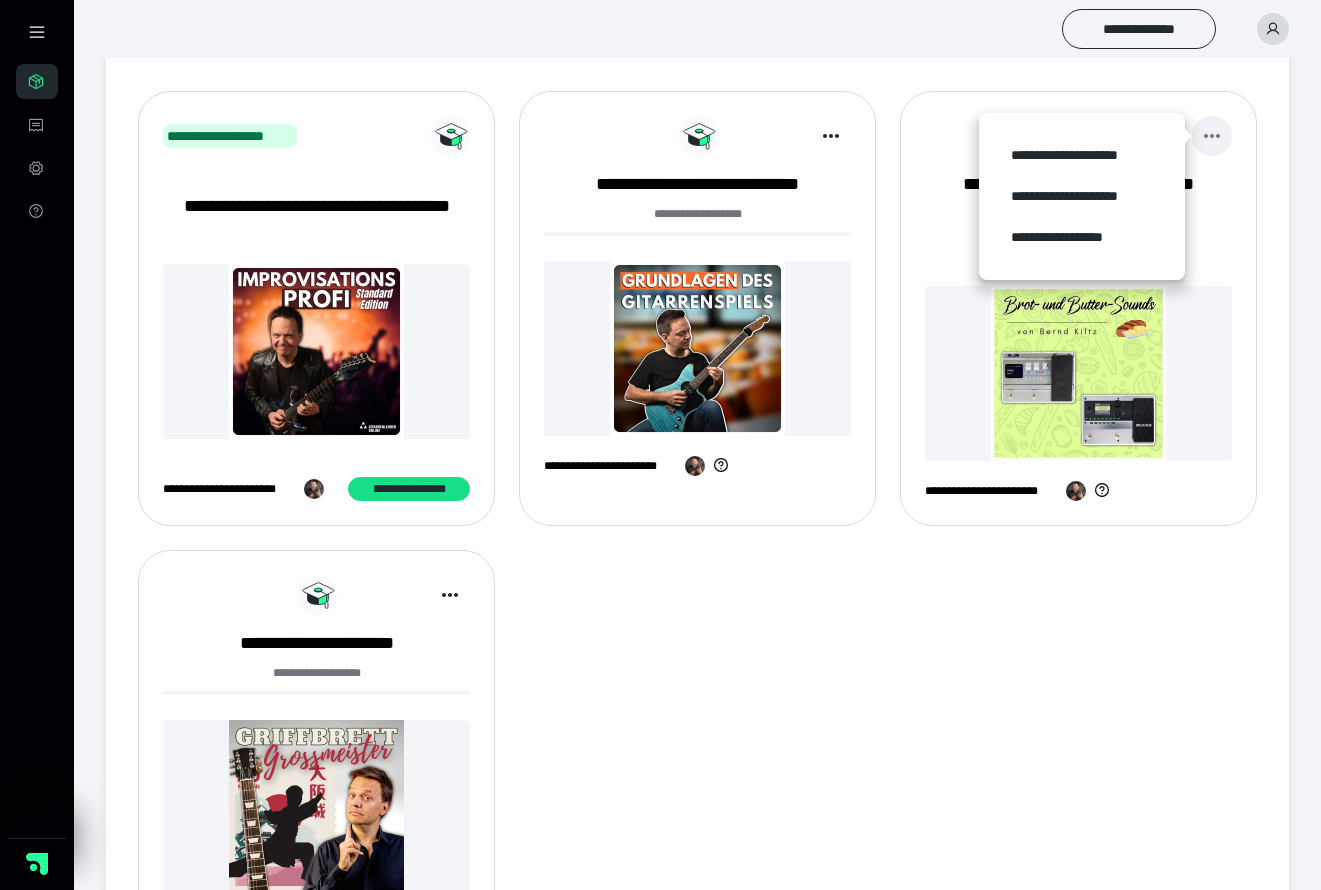 scroll, scrollTop: 225, scrollLeft: 0, axis: vertical 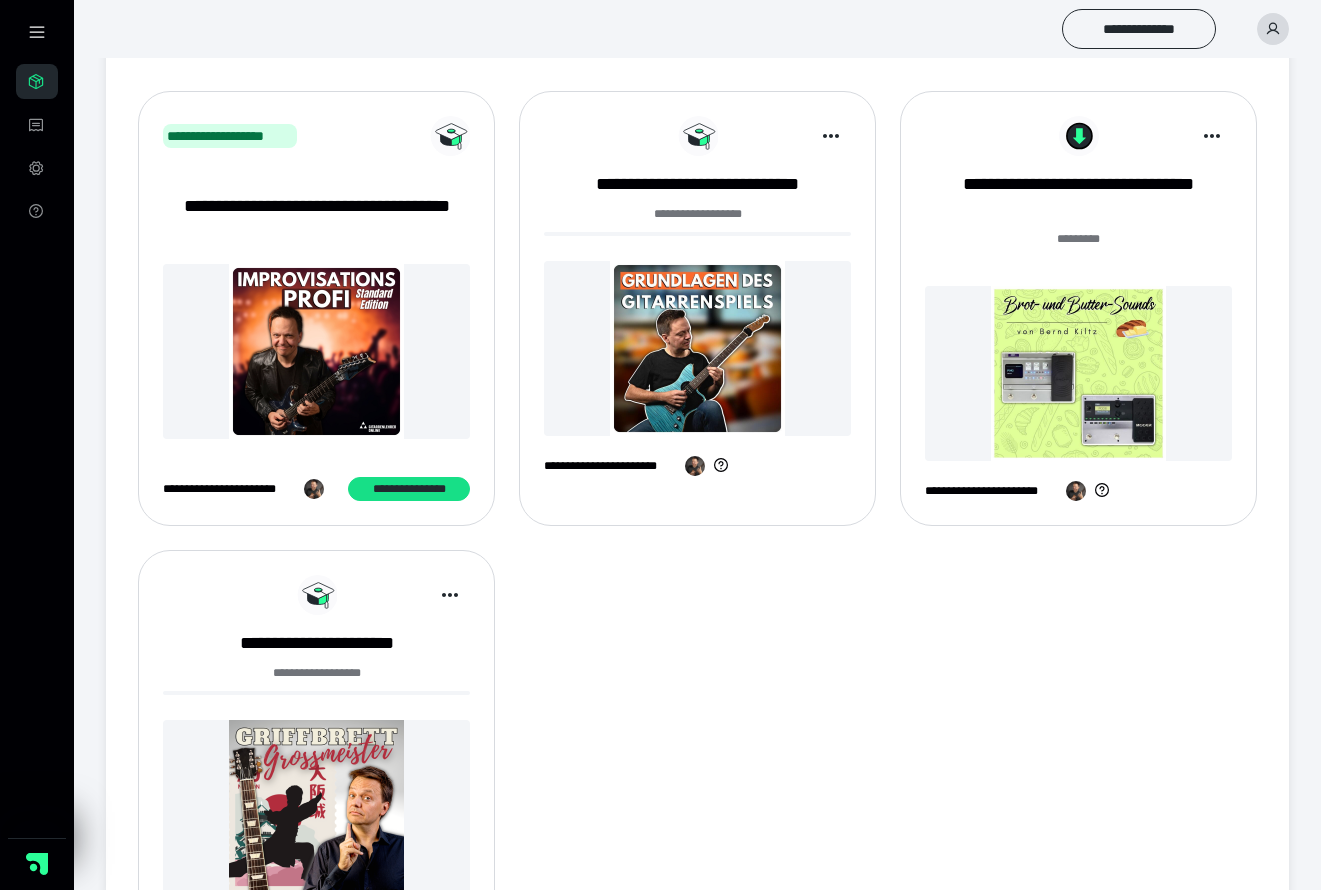 click at bounding box center (1078, 373) 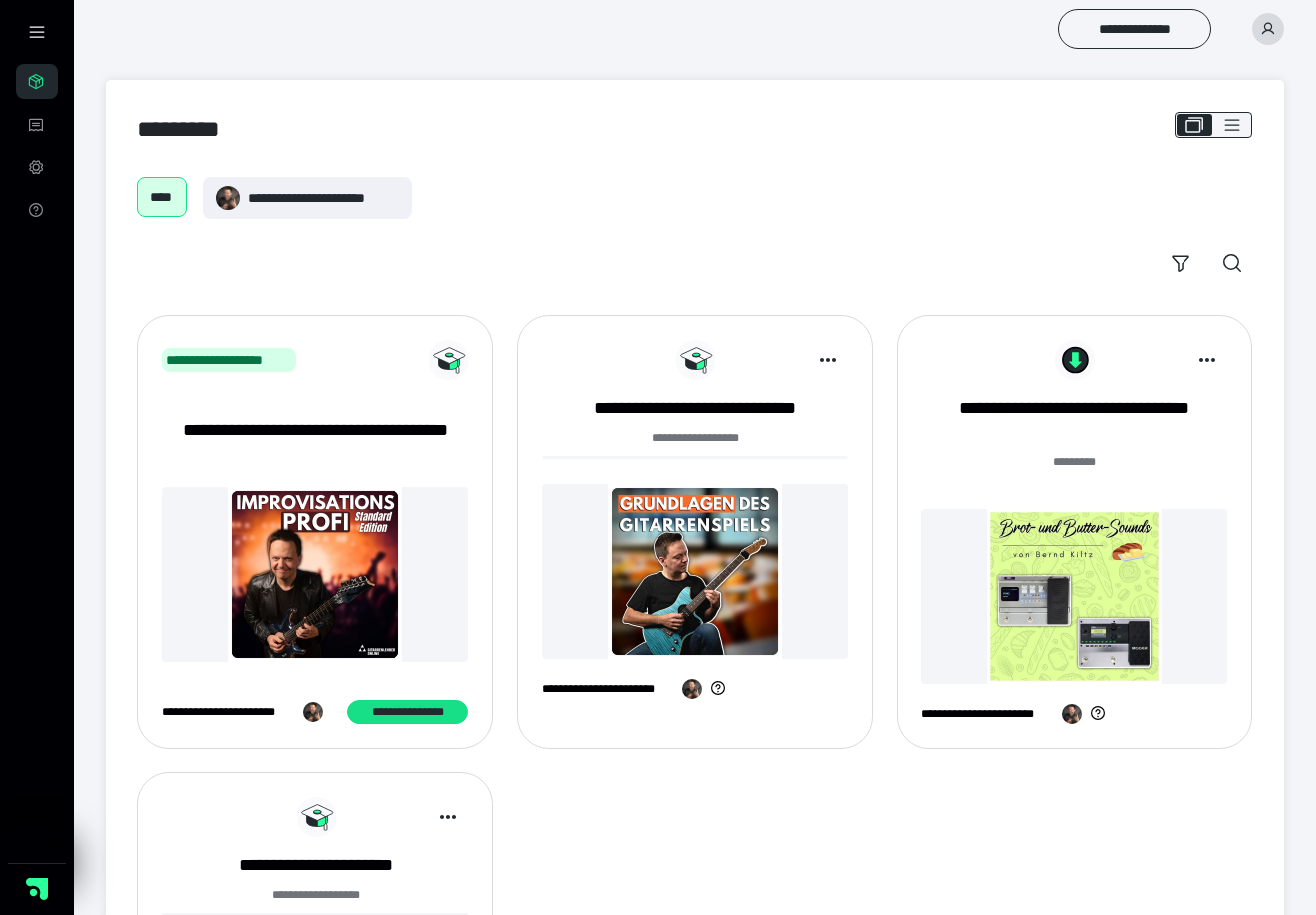 scroll, scrollTop: 0, scrollLeft: 0, axis: both 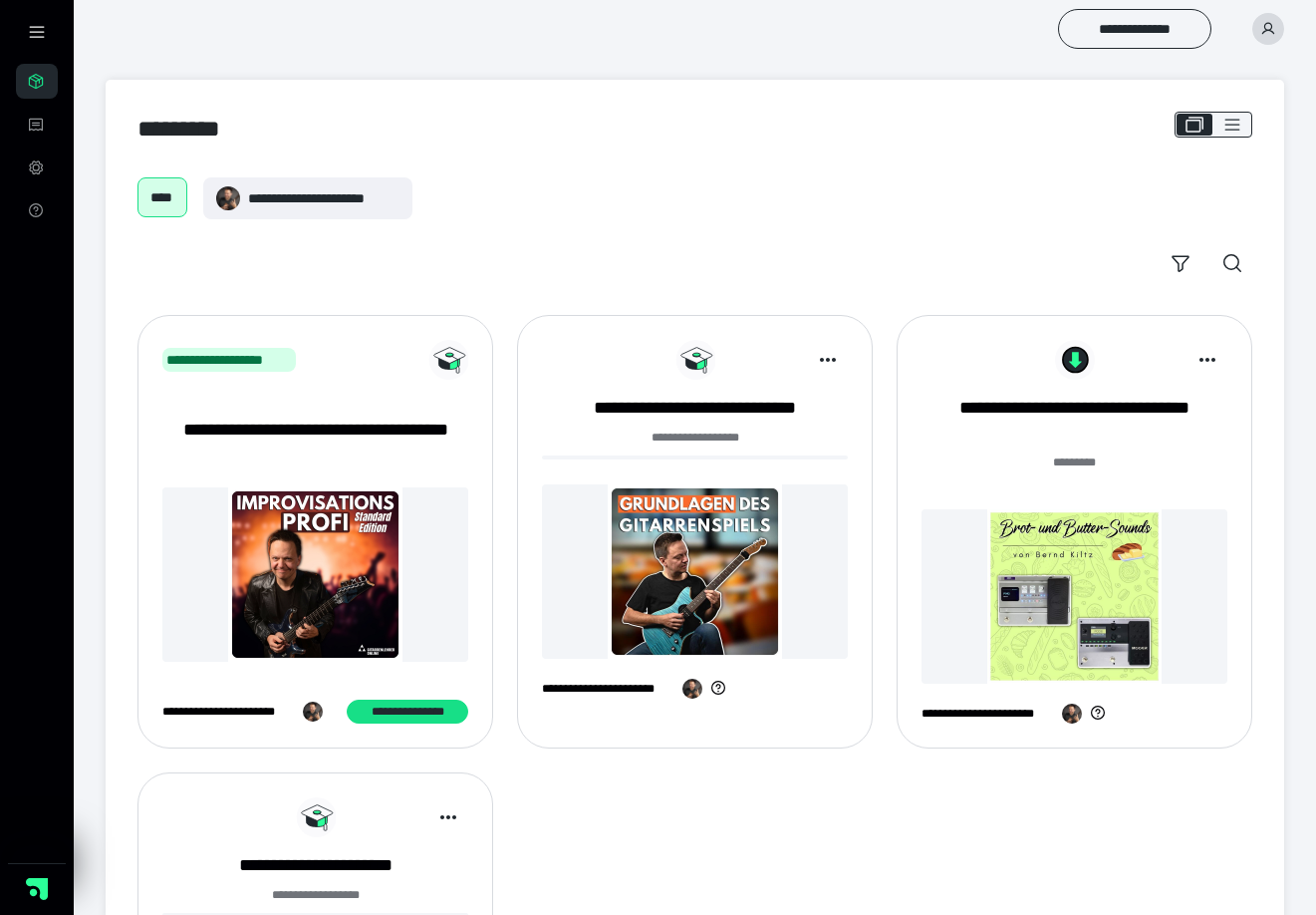 click at bounding box center [1074, 596] 